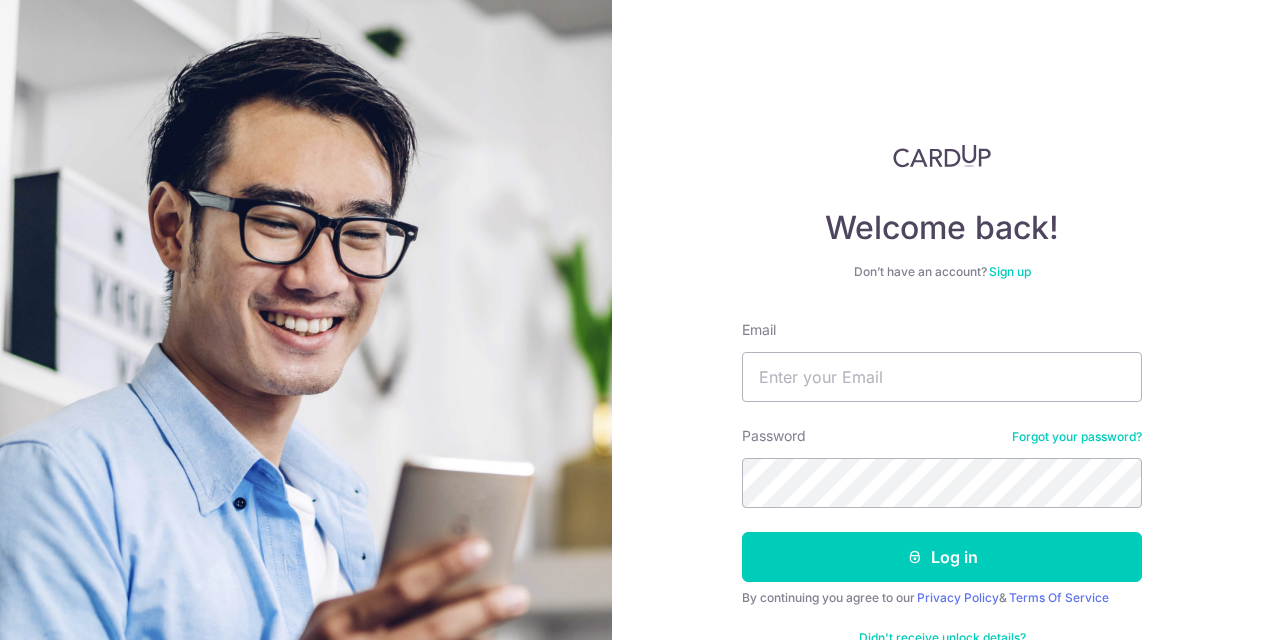 scroll, scrollTop: 0, scrollLeft: 0, axis: both 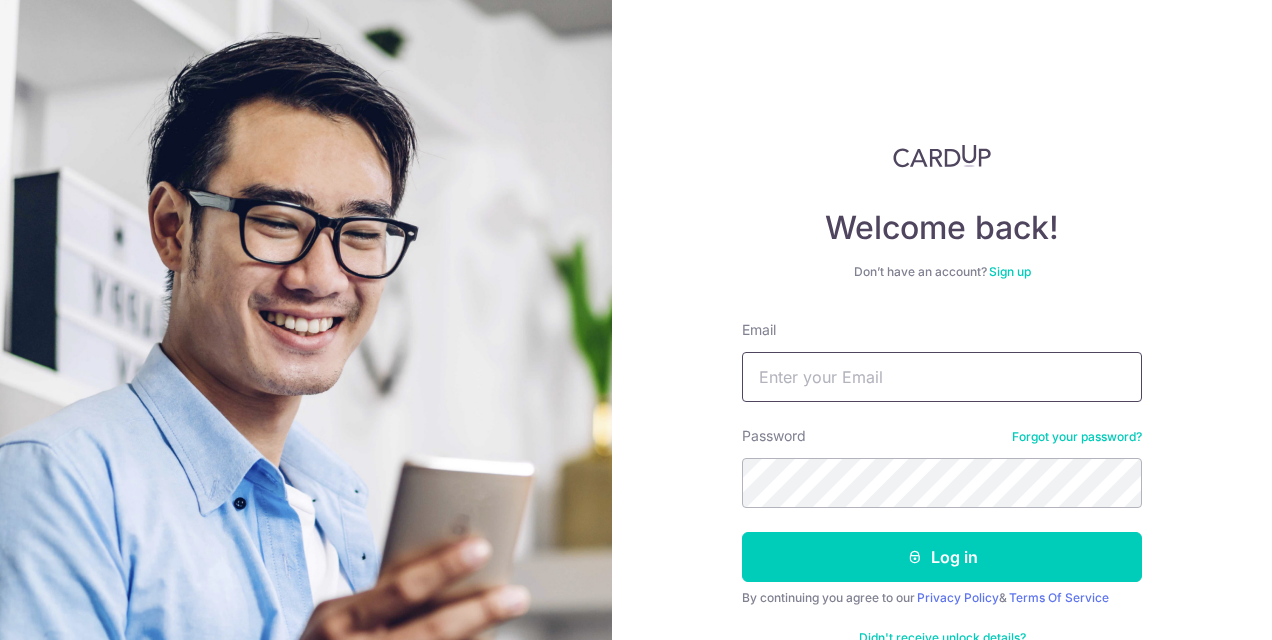click on "Email" at bounding box center (942, 377) 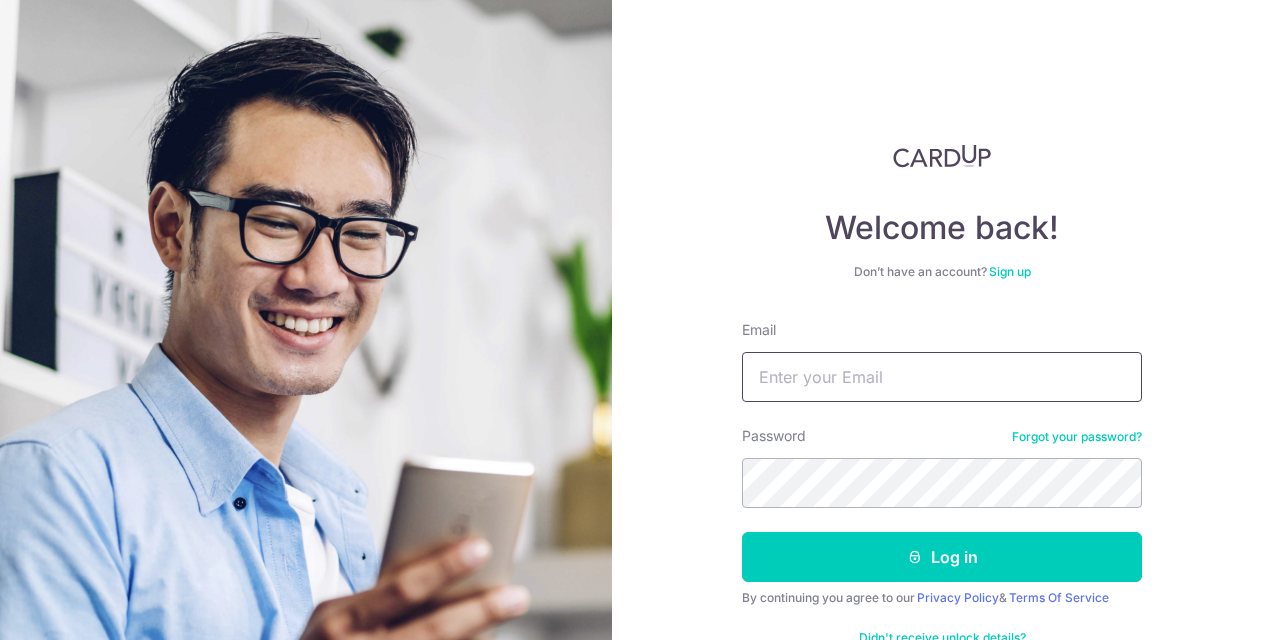 type on "[USERNAME]@[DOMAIN]" 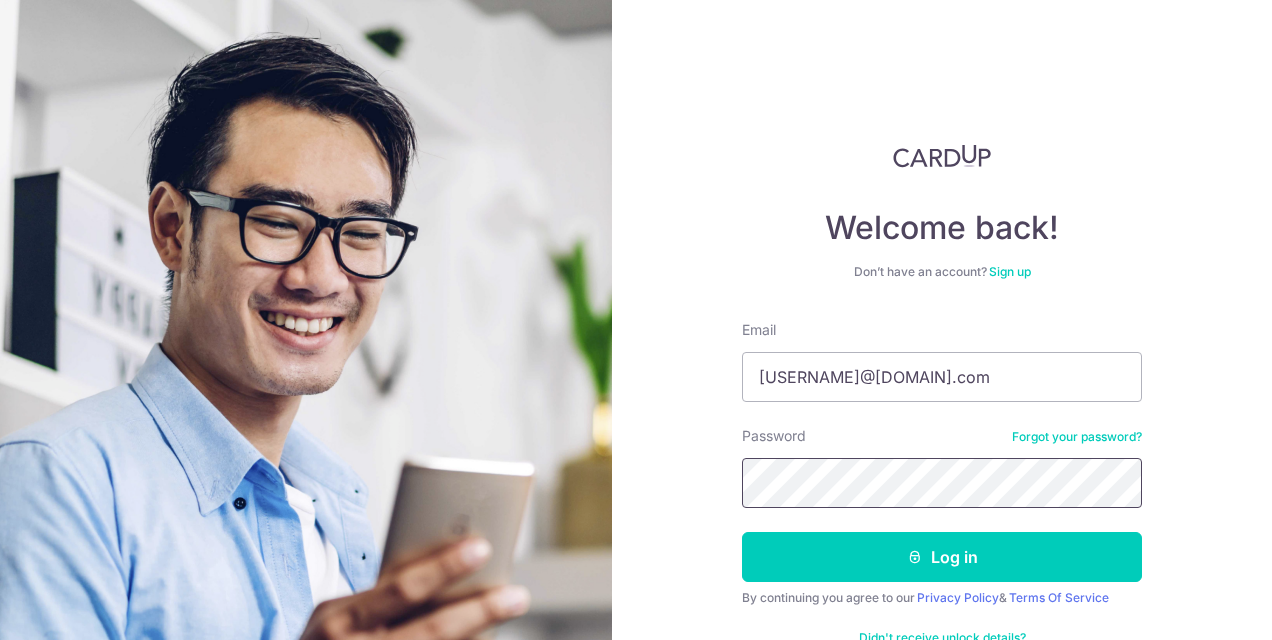 click on "Log in" at bounding box center [942, 557] 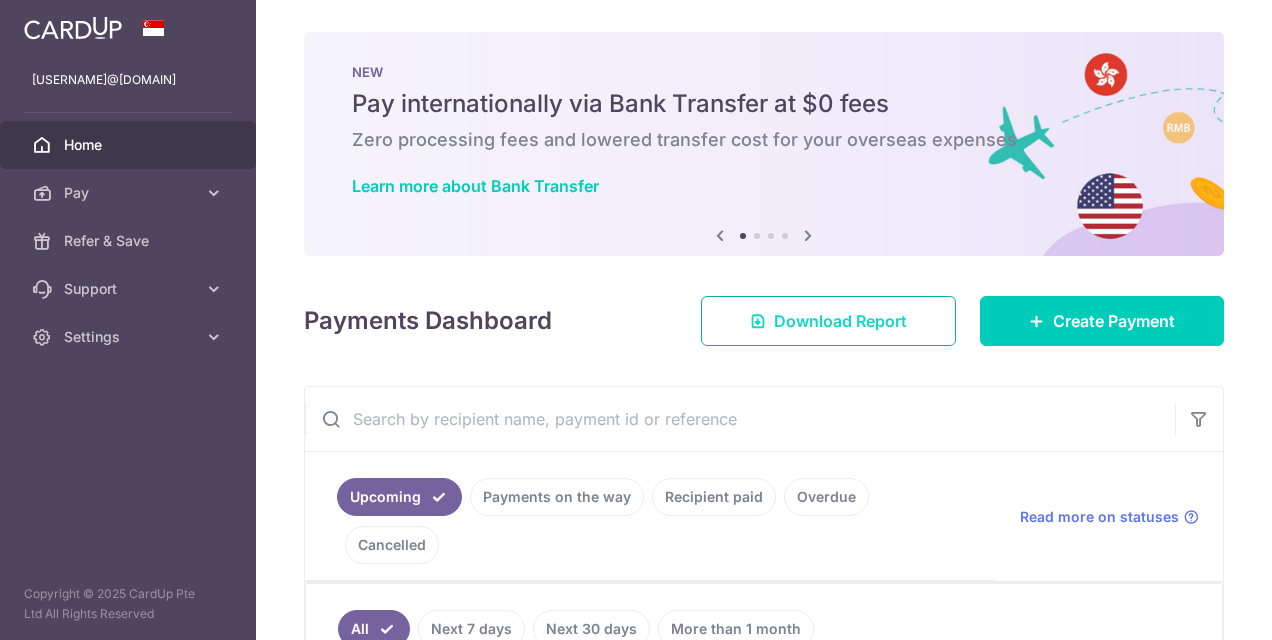 scroll, scrollTop: 0, scrollLeft: 0, axis: both 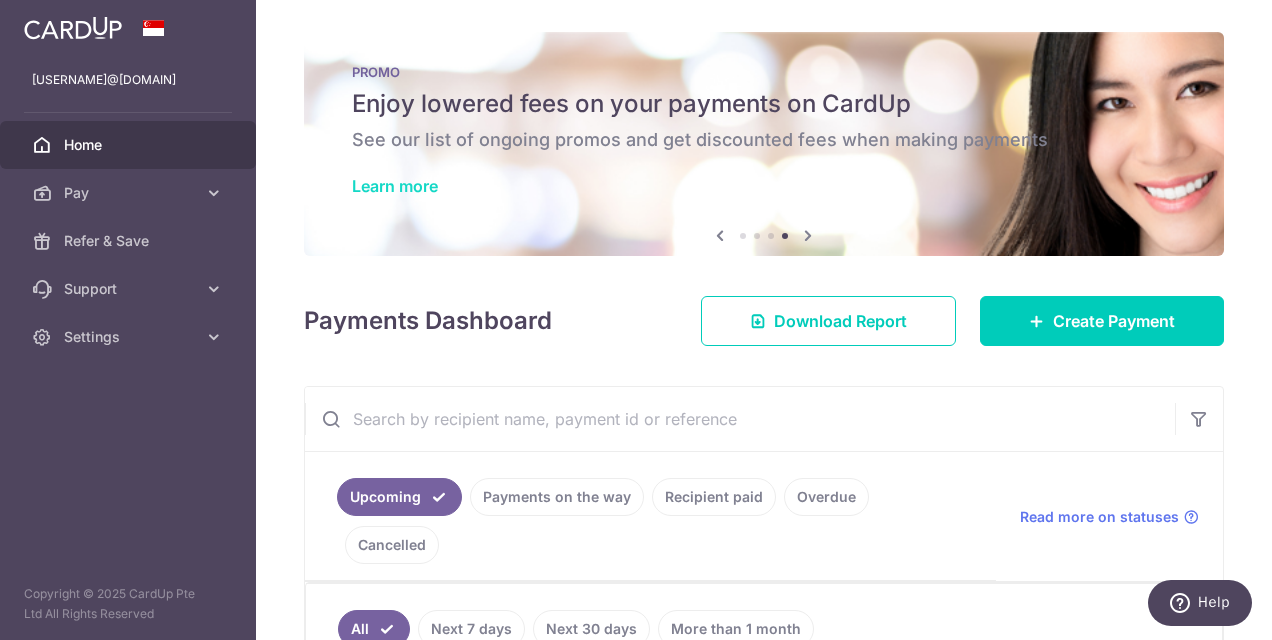 click on "Learn more" at bounding box center [395, 186] 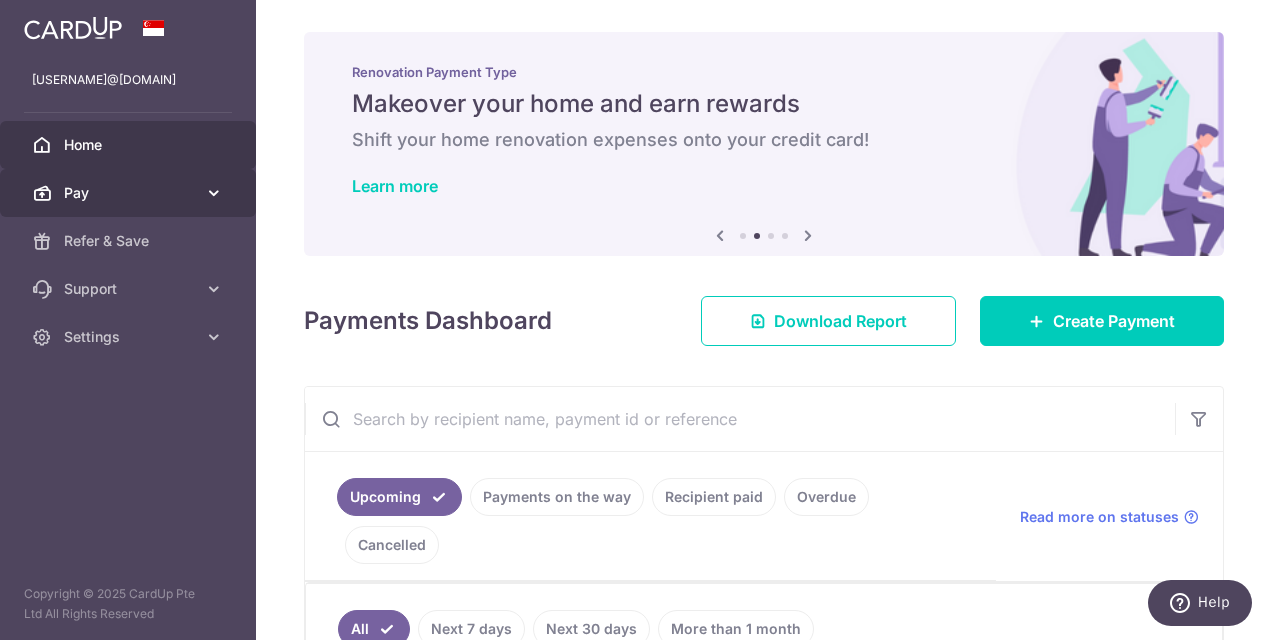 click at bounding box center (214, 193) 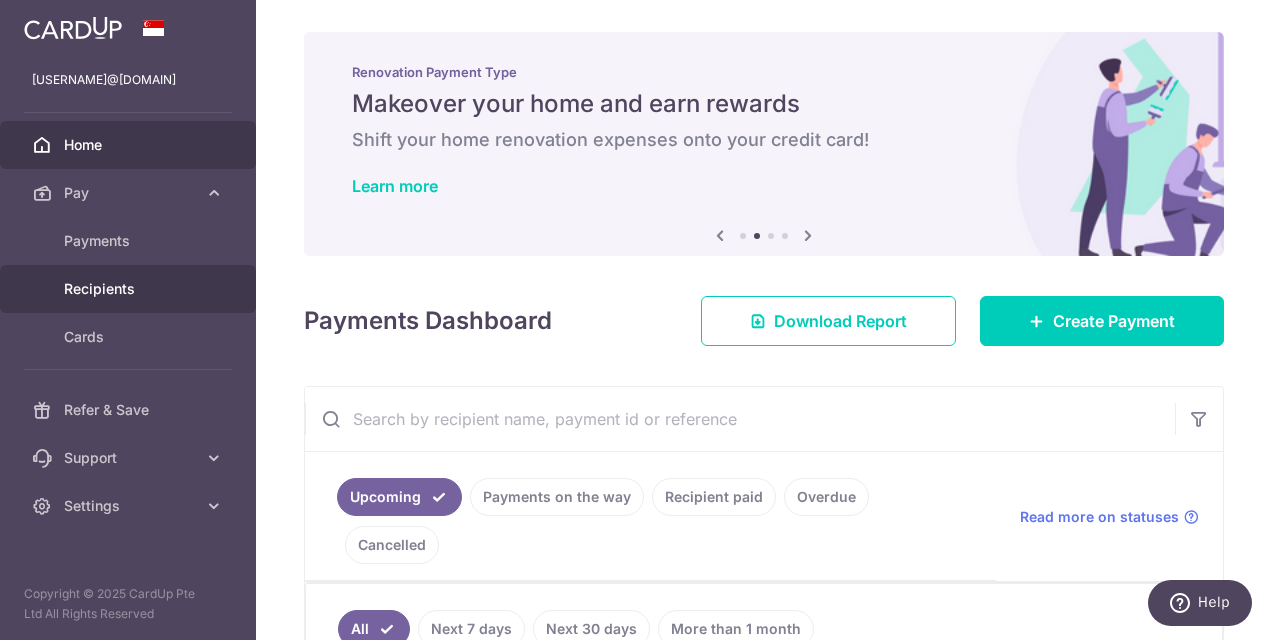 click on "Recipients" at bounding box center (130, 289) 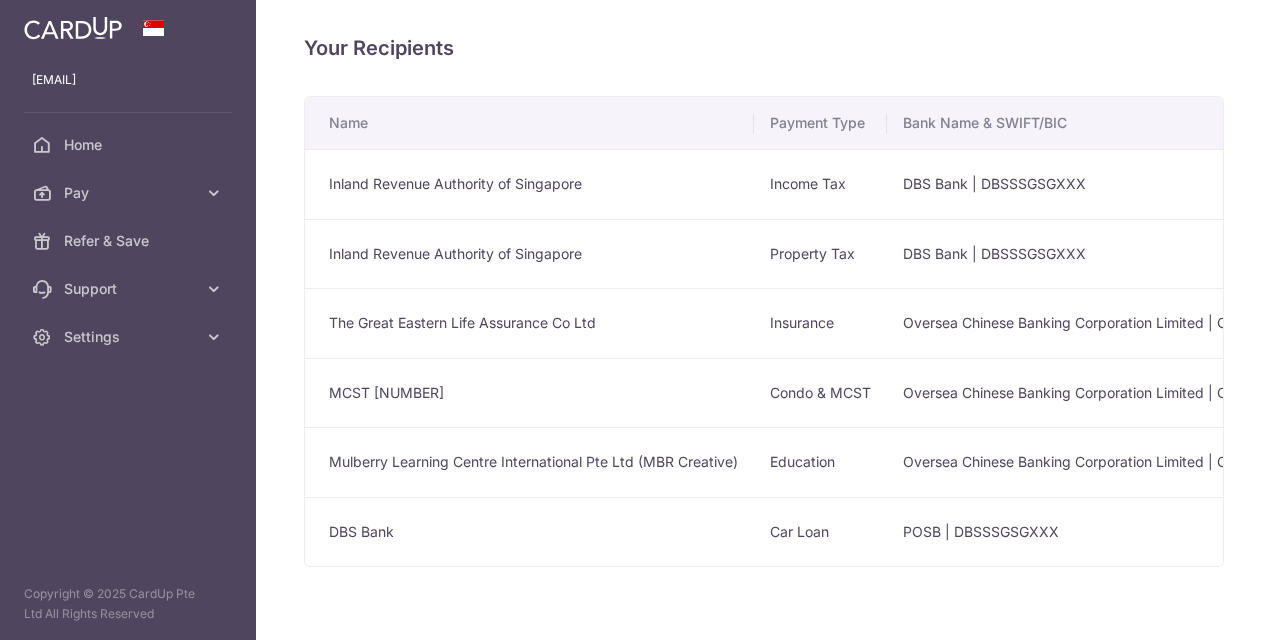 scroll, scrollTop: 0, scrollLeft: 0, axis: both 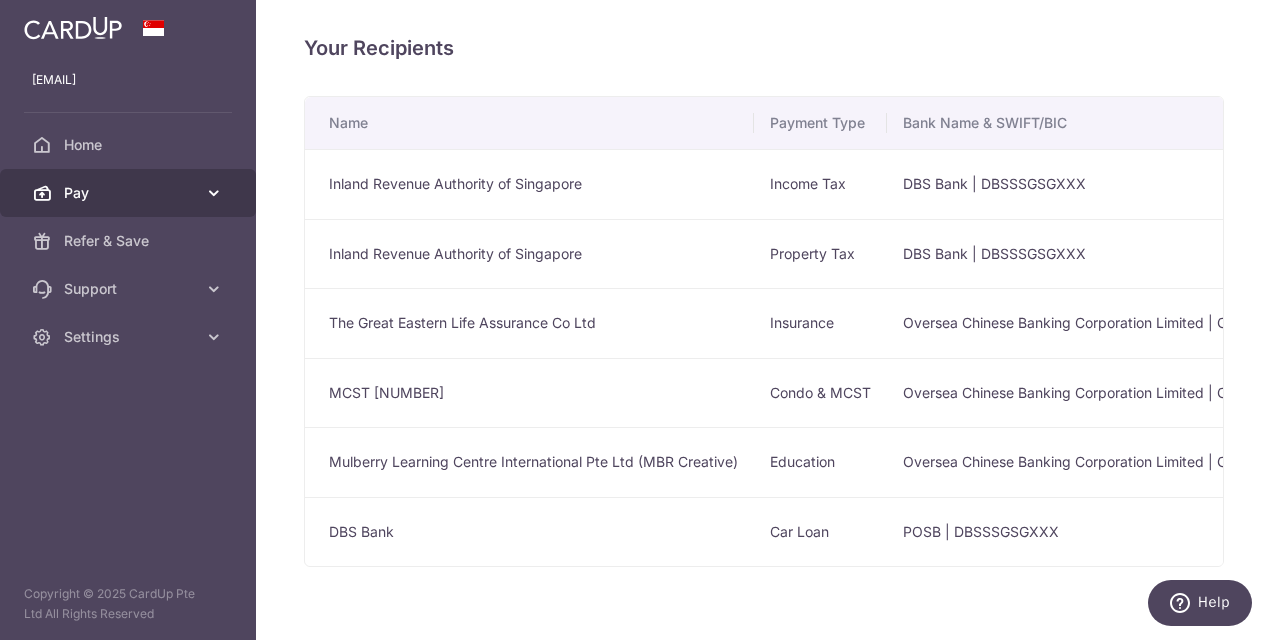 click on "Pay" at bounding box center (130, 193) 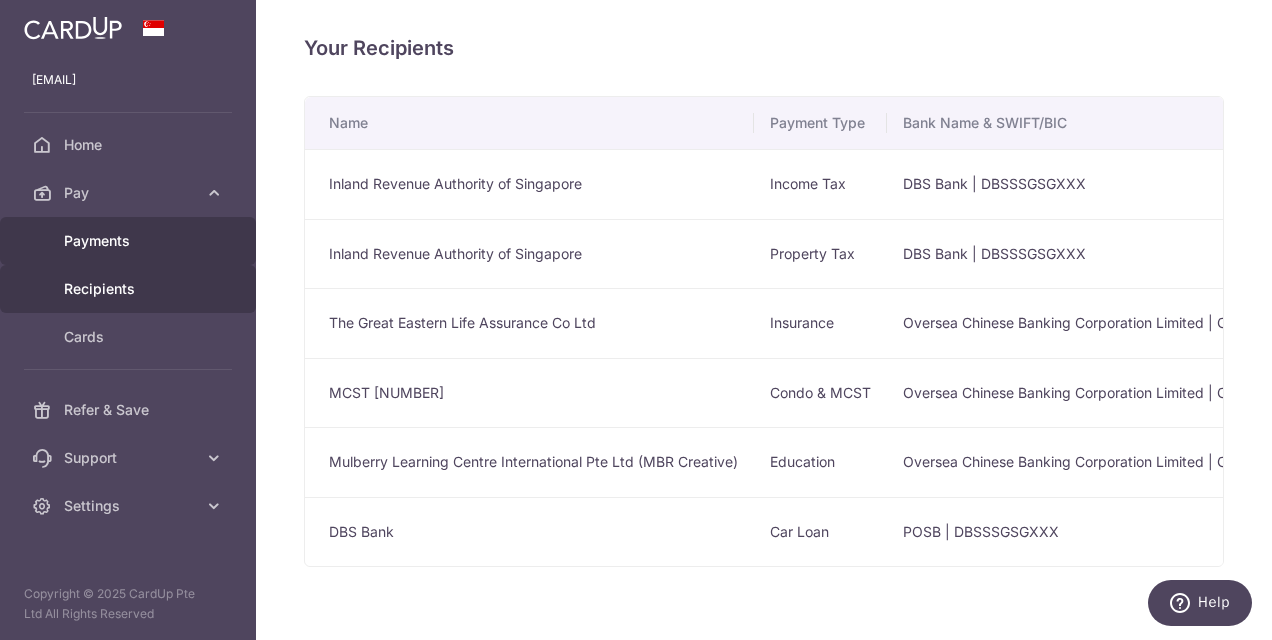 click on "Payments" at bounding box center (130, 241) 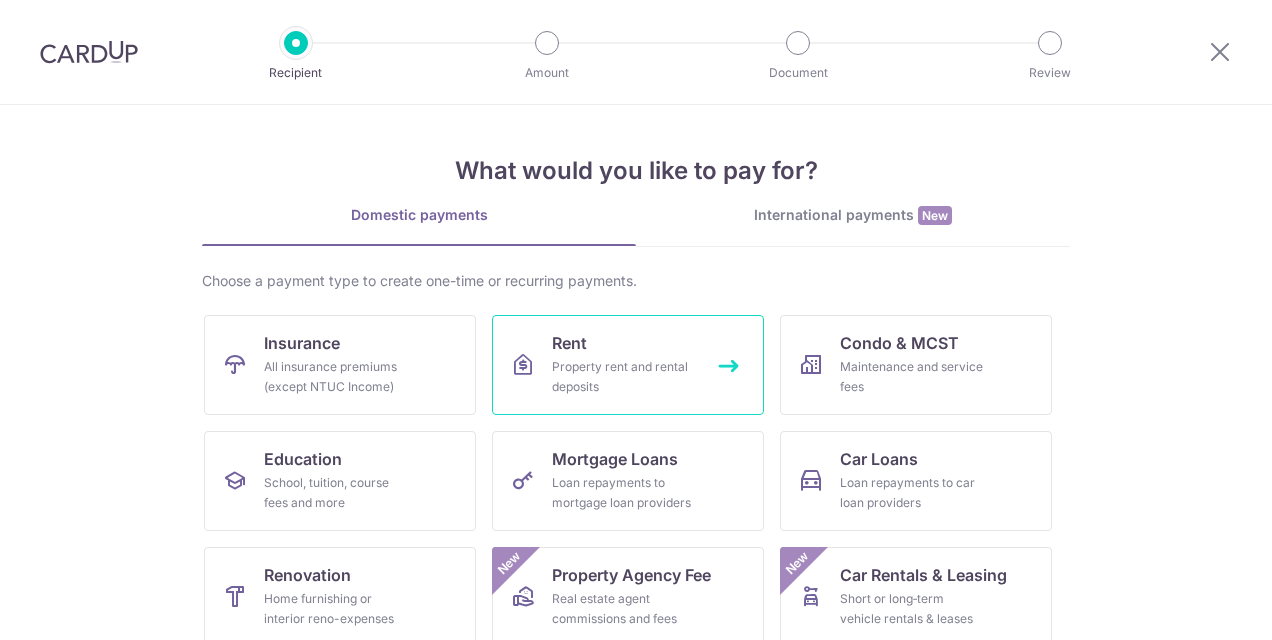 scroll, scrollTop: 0, scrollLeft: 0, axis: both 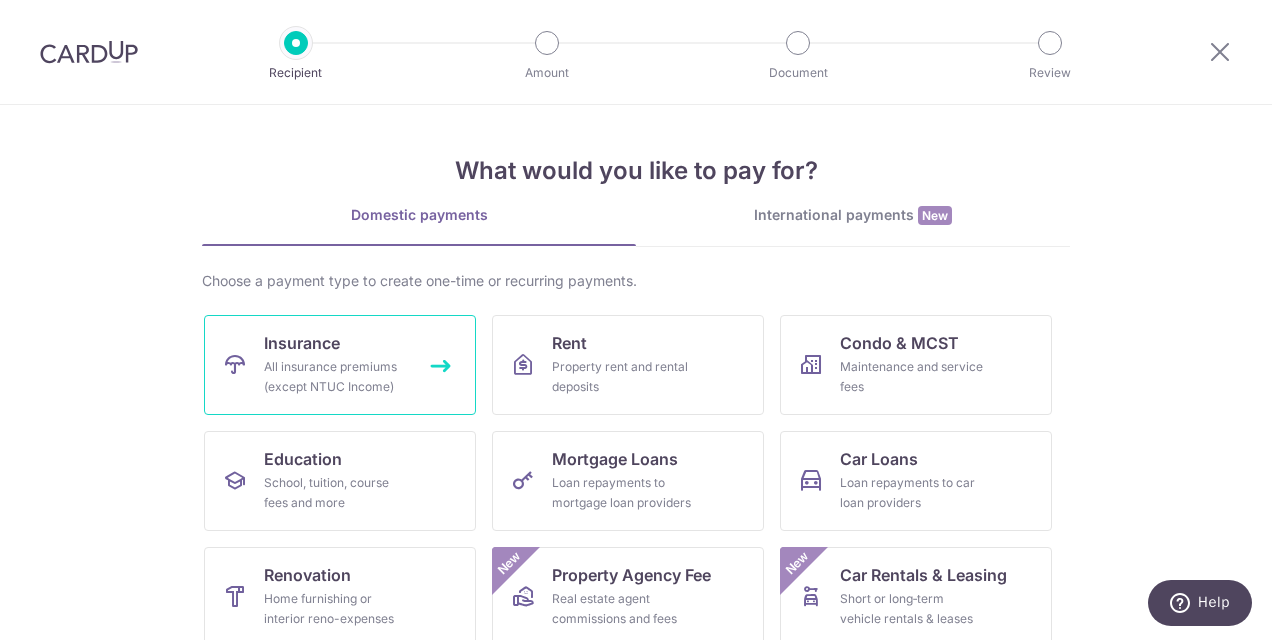 click on "Insurance" at bounding box center [302, 343] 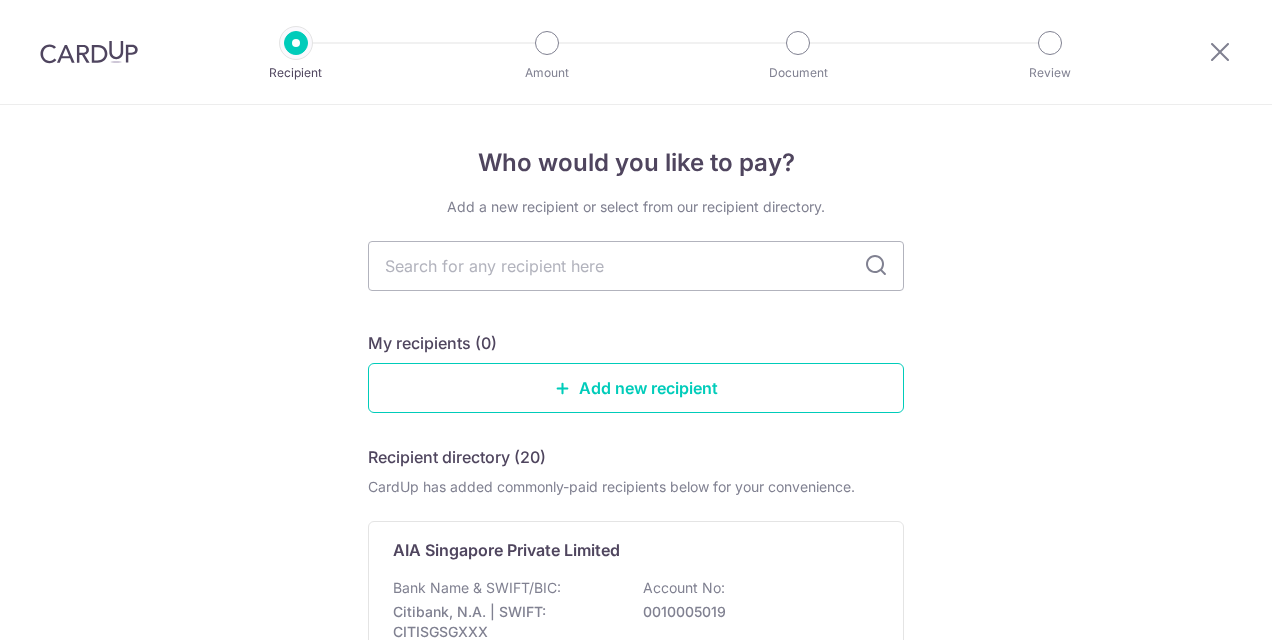scroll, scrollTop: 0, scrollLeft: 0, axis: both 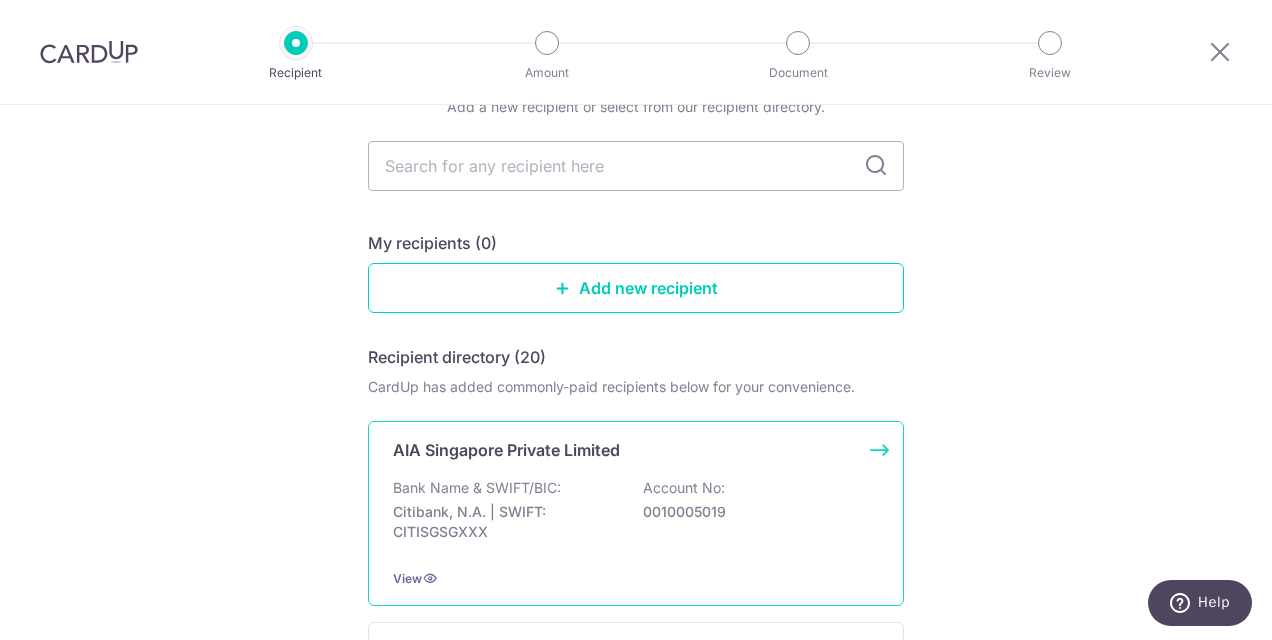 click on "Bank Name & SWIFT/BIC:" at bounding box center (477, 488) 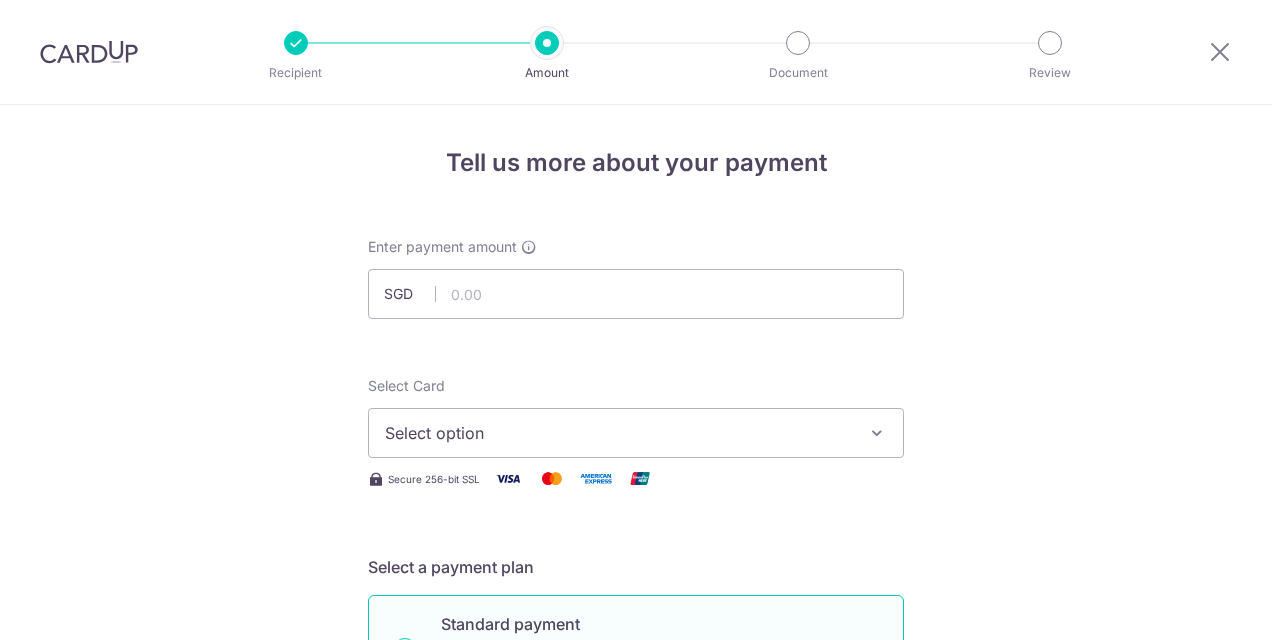 scroll, scrollTop: 0, scrollLeft: 0, axis: both 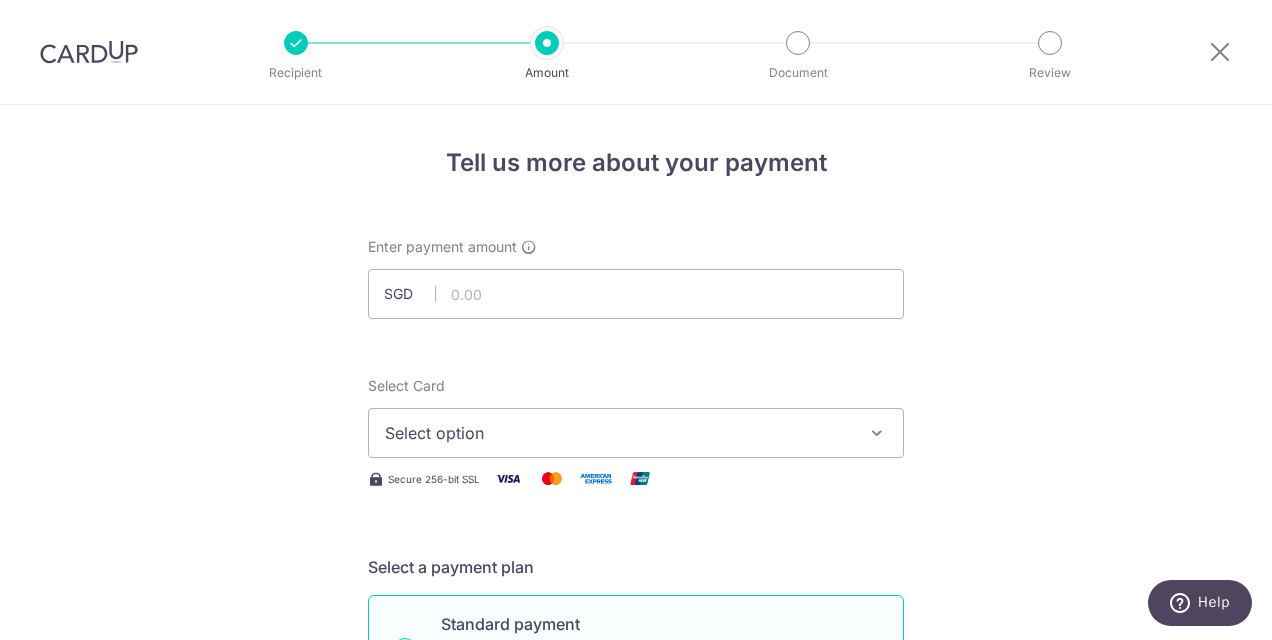 click on "Tell us more about your payment
Enter payment amount
SGD
Select Card
Select option
Add credit card
Your Cards
**** [CARD_LAST_FOUR]
**** [CARD_LAST_FOUR]
**** [CARD_LAST_FOUR]
**** [CARD_LAST_FOUR]
**** [CARD_LAST_FOUR]
**** [CARD_LAST_FOUR]
Secure 256-bit SSL
Text" at bounding box center [636, 1009] 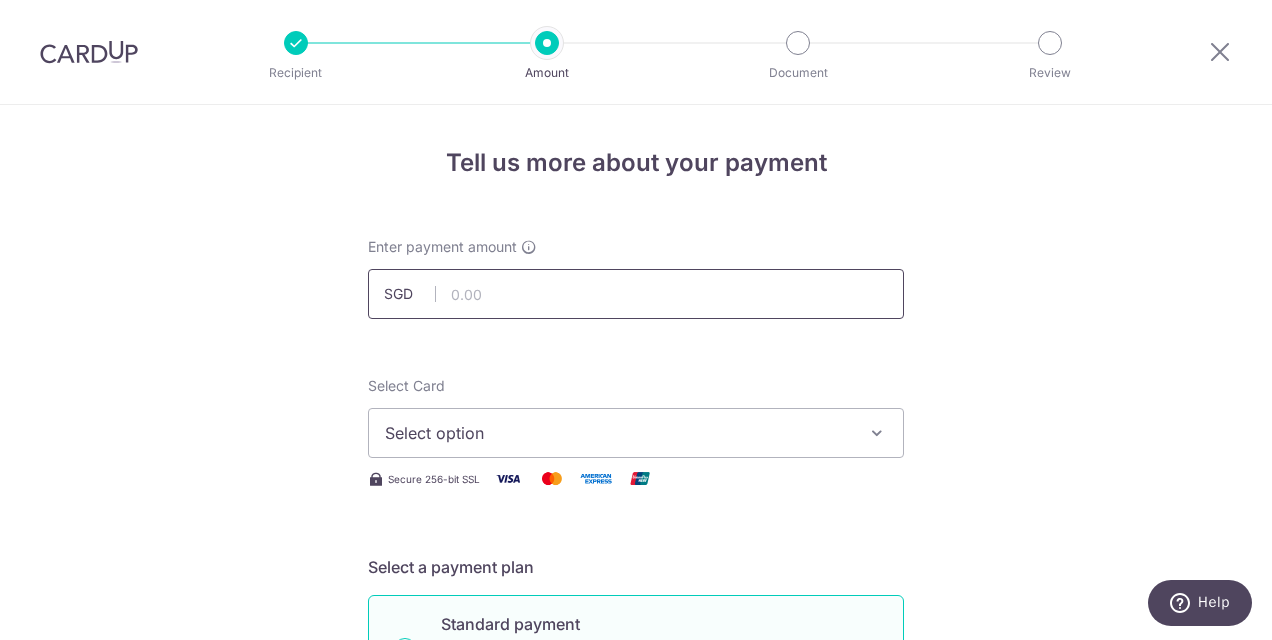 click at bounding box center (636, 294) 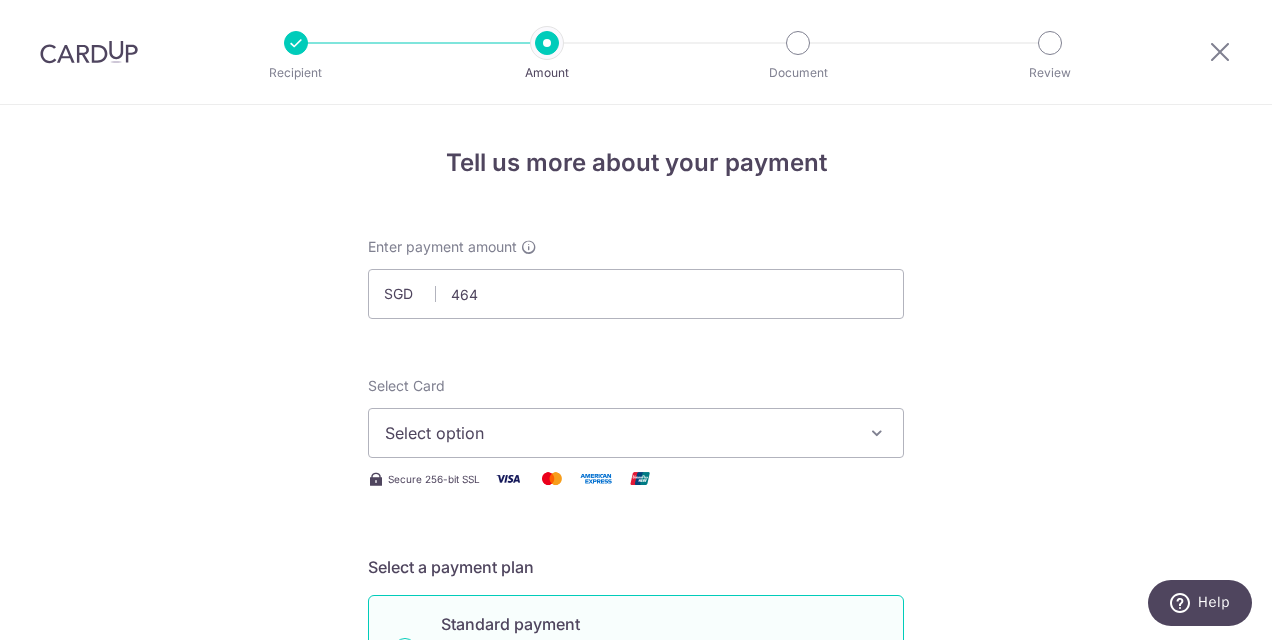 type on "464.00" 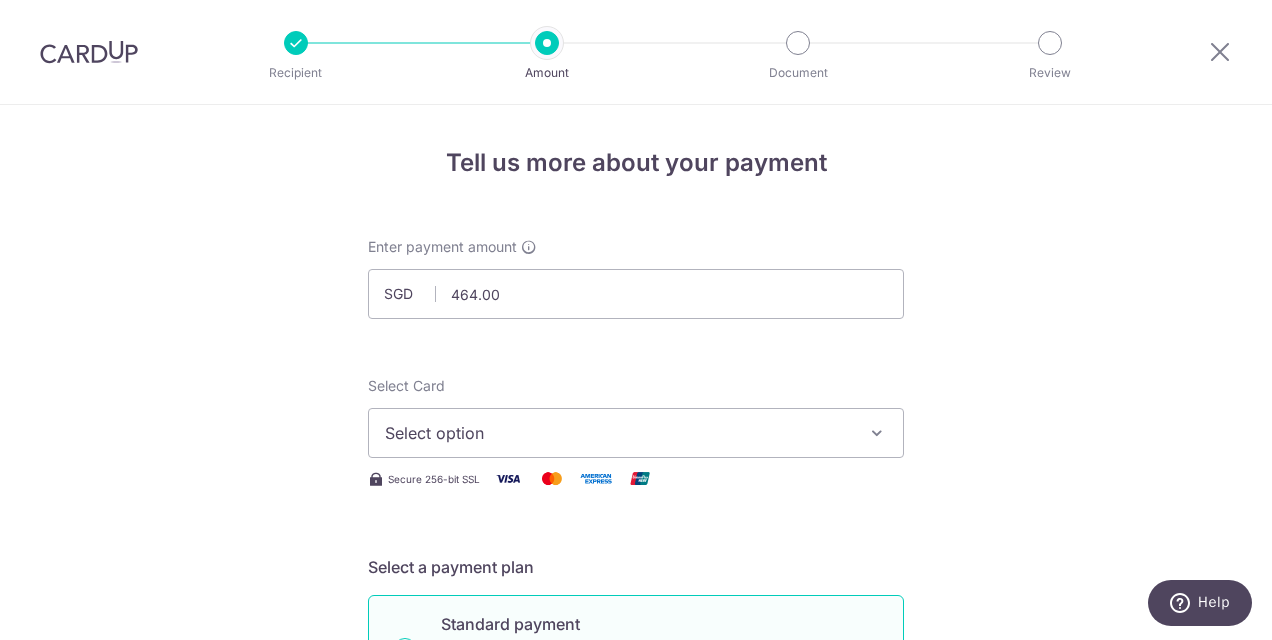 click on "Tell us more about your payment
Enter payment amount
SGD
464.00
464.00
Select Card
Select option
Add credit card
Your Cards
**** 8345
**** 1606
**** 7799
**** 8025
**** 1002
**** 3644
Secure 256-bit SSL
Text" at bounding box center (636, 1009) 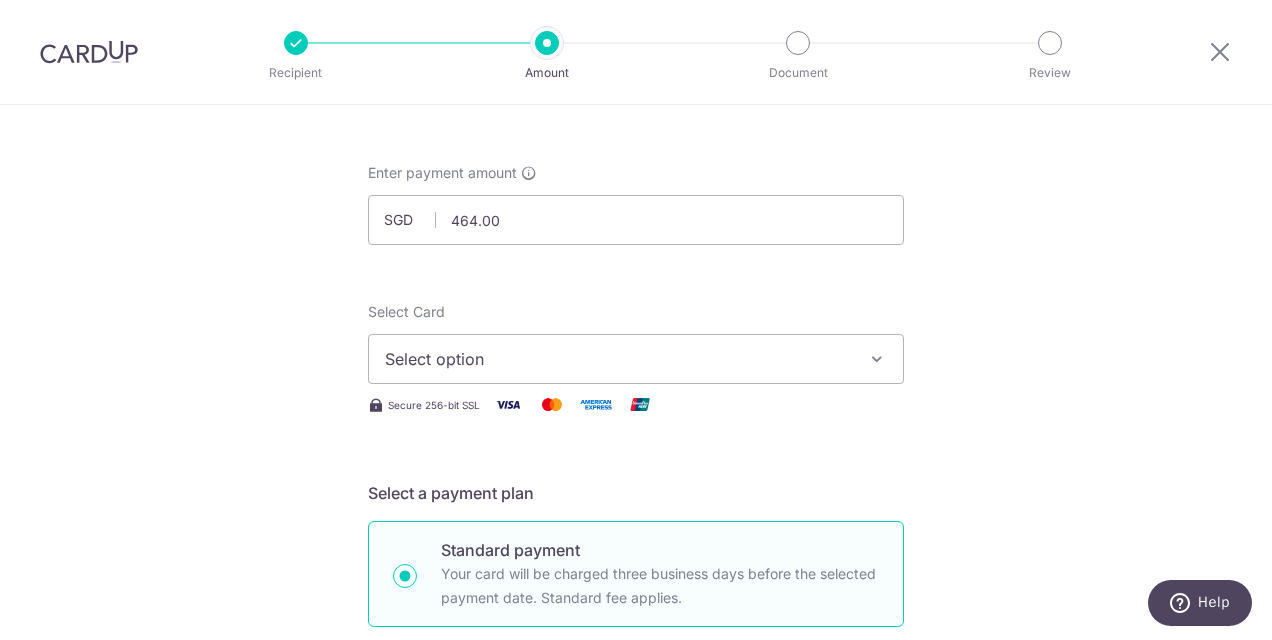 scroll, scrollTop: 100, scrollLeft: 0, axis: vertical 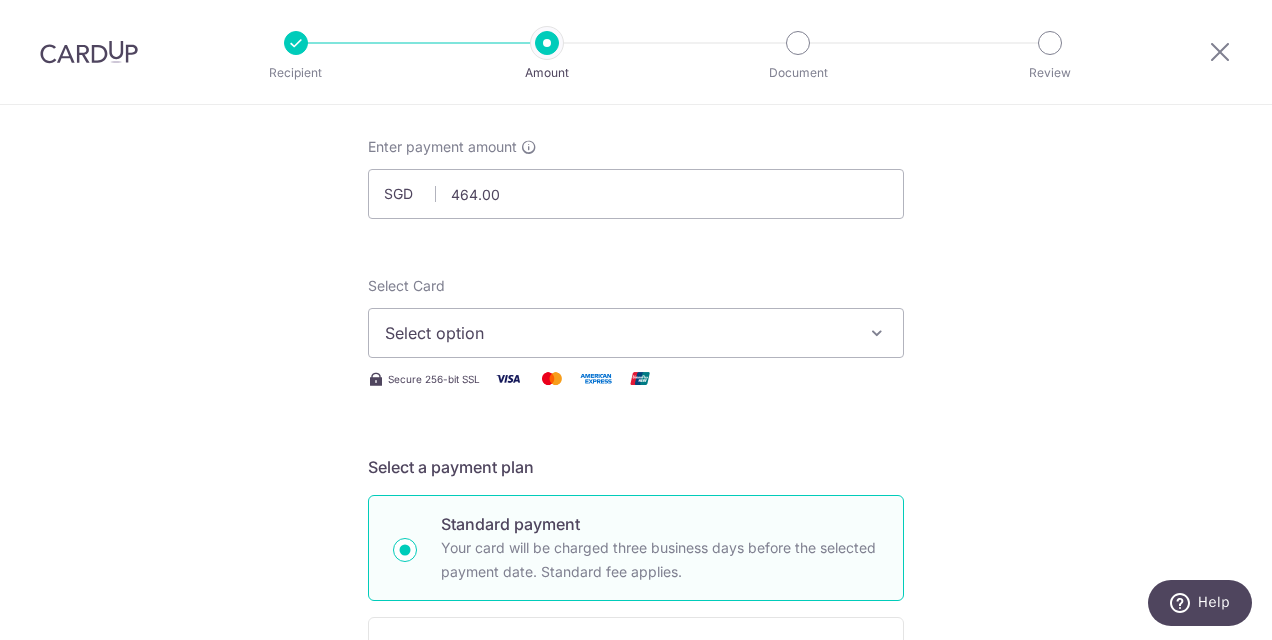 click on "Select option" at bounding box center [618, 333] 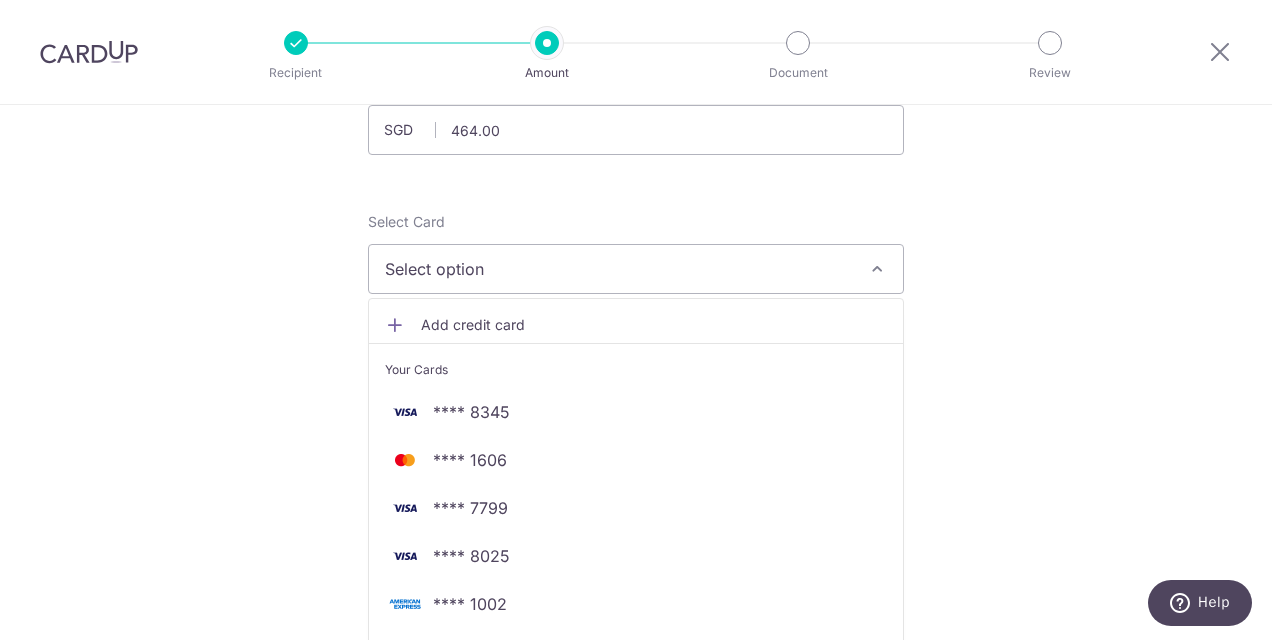 scroll, scrollTop: 300, scrollLeft: 0, axis: vertical 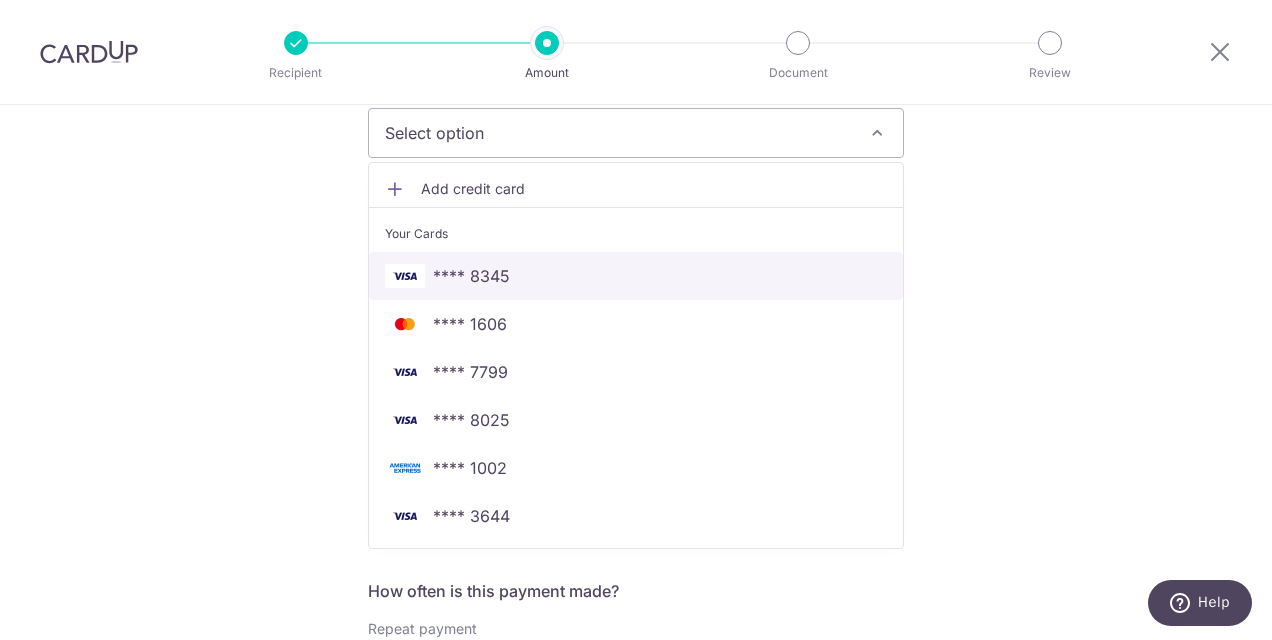 click on "**** 8345" at bounding box center [471, 276] 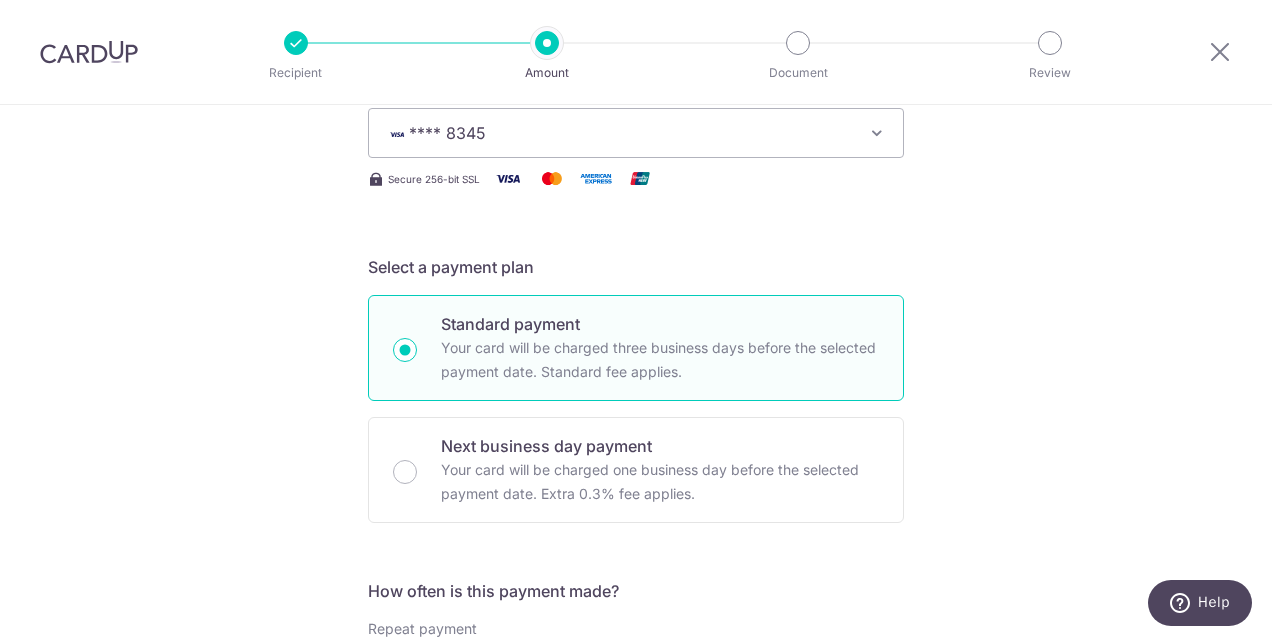 click on "Tell us more about your payment
Enter payment amount
SGD
464.00
464.00
Select Card
**** 8345
Add credit card
Your Cards
**** 8345
**** 1606
**** 7799
**** 8025
**** 1002
**** 3644
Secure 256-bit SSL
Text" at bounding box center [636, 709] 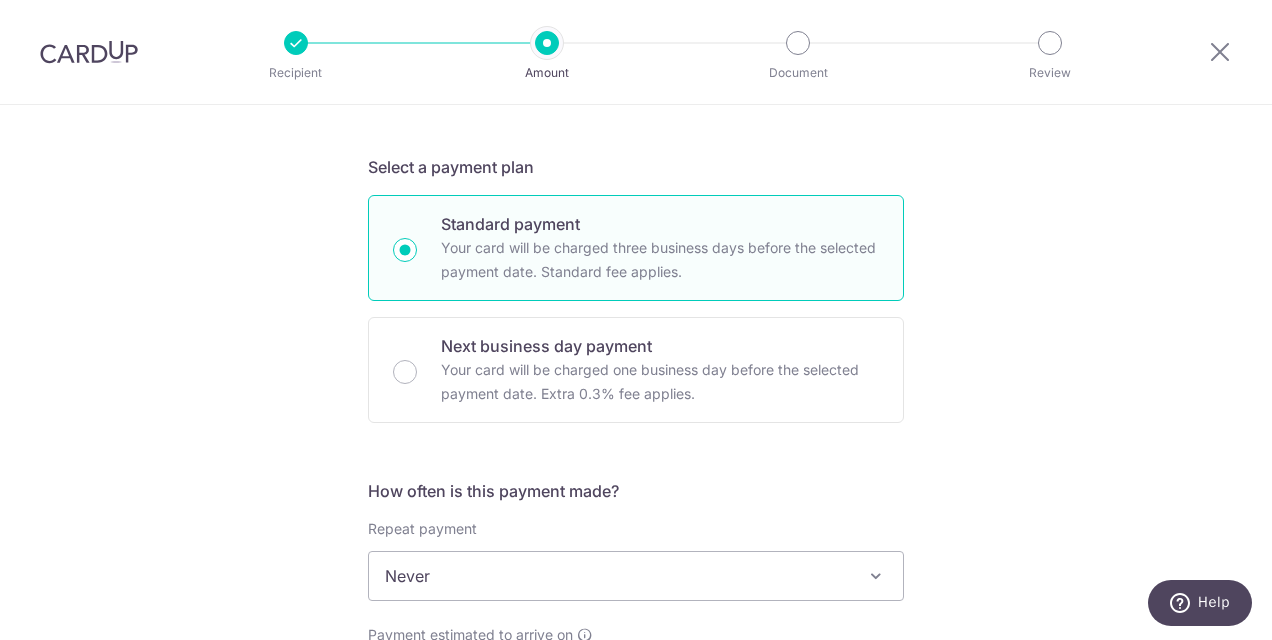 scroll, scrollTop: 500, scrollLeft: 0, axis: vertical 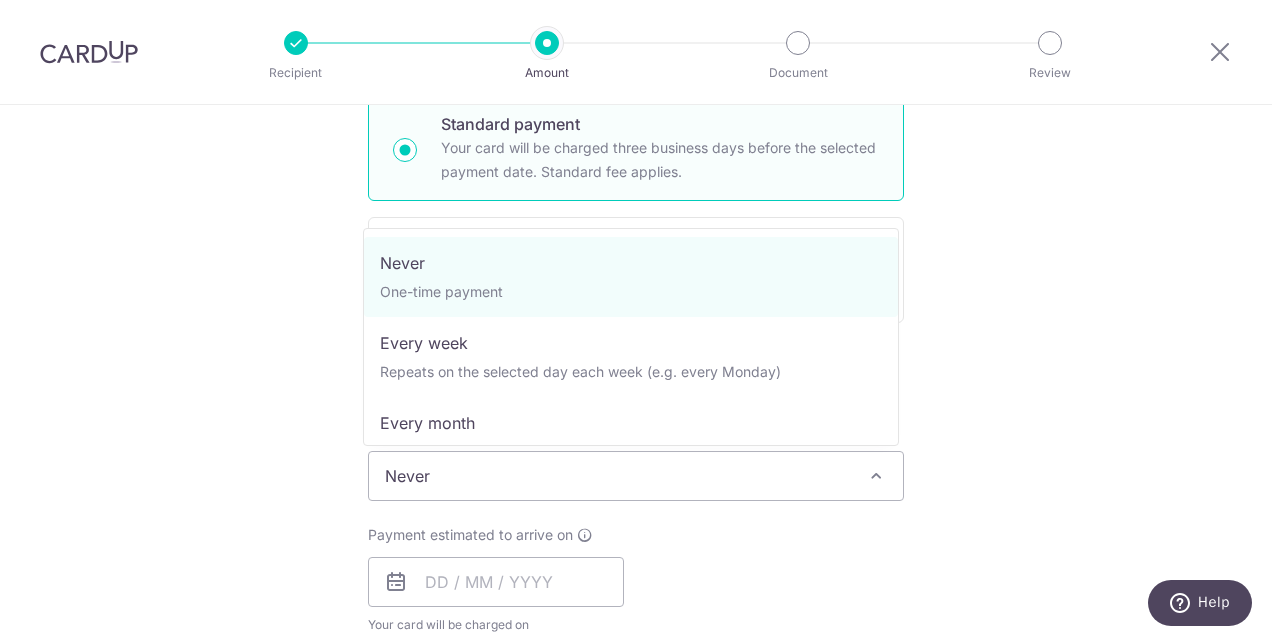 click on "Never" at bounding box center [636, 476] 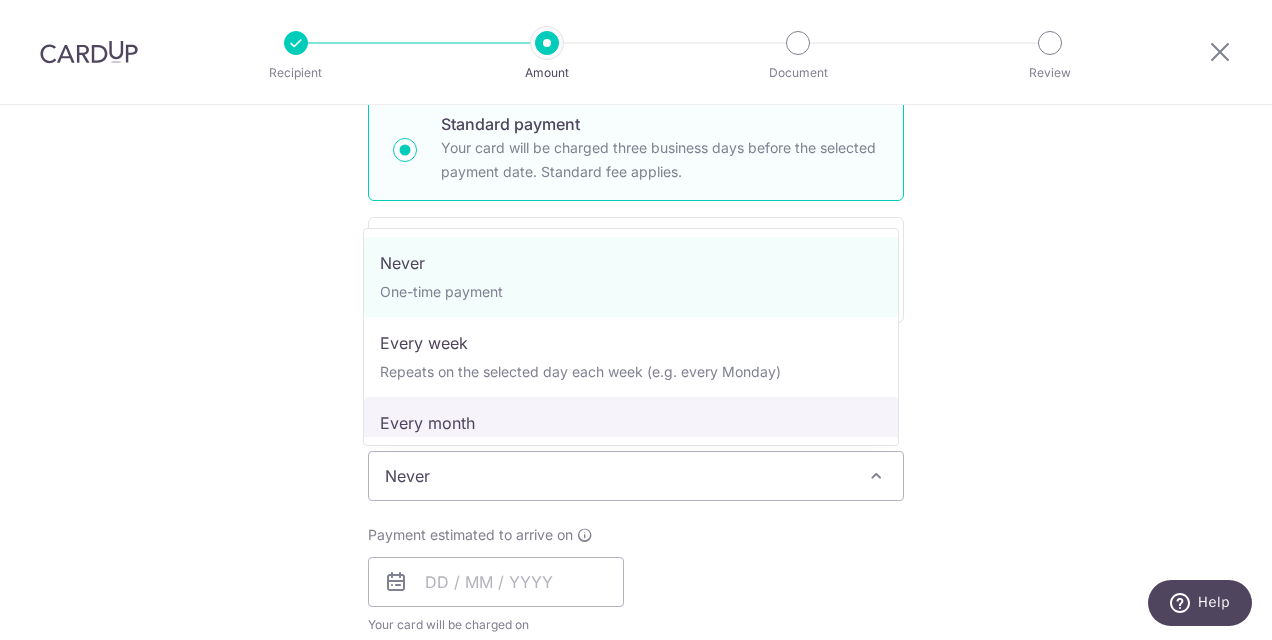 select on "3" 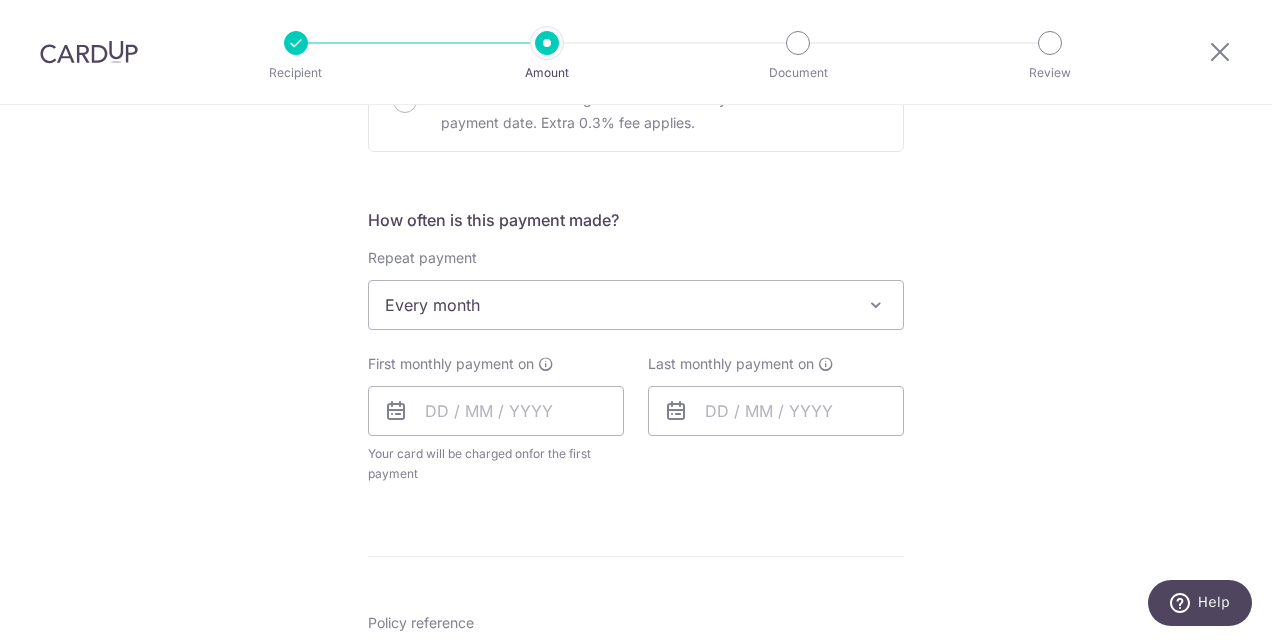 scroll, scrollTop: 700, scrollLeft: 0, axis: vertical 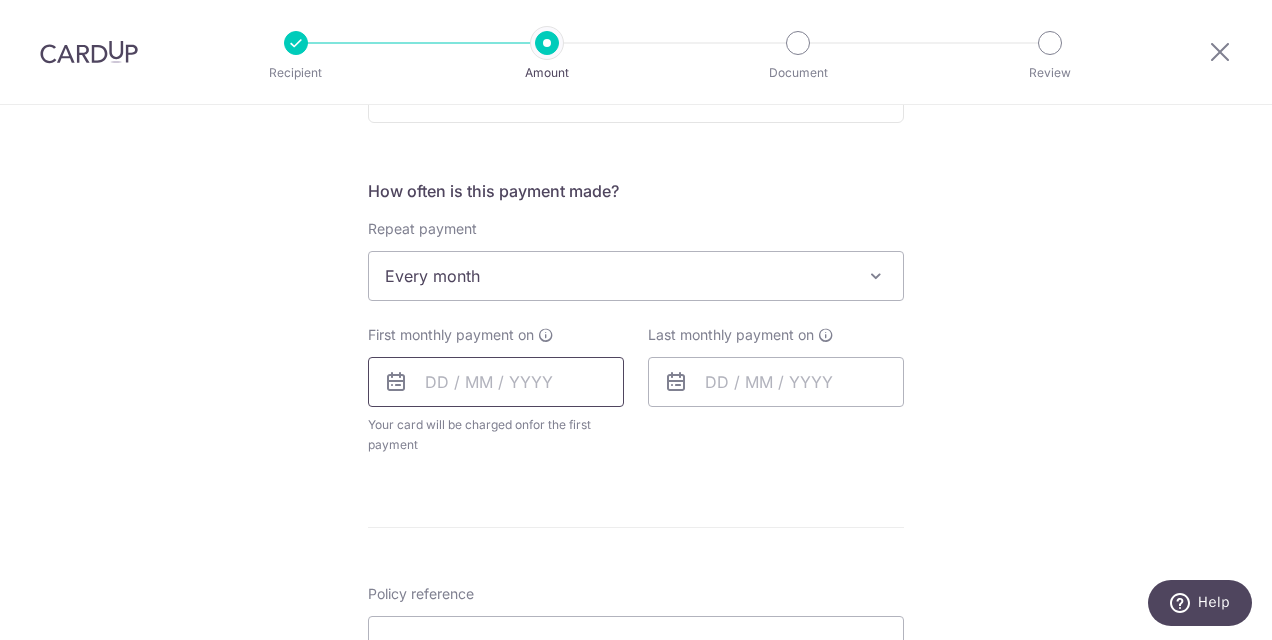 click at bounding box center (496, 382) 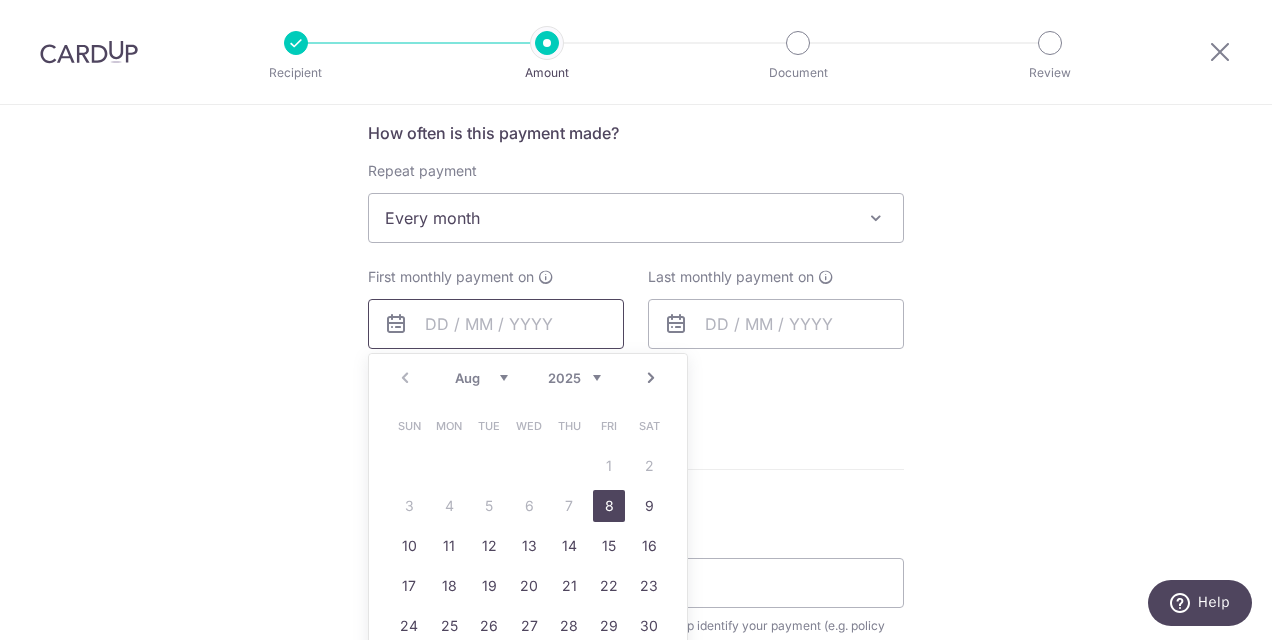 scroll, scrollTop: 800, scrollLeft: 0, axis: vertical 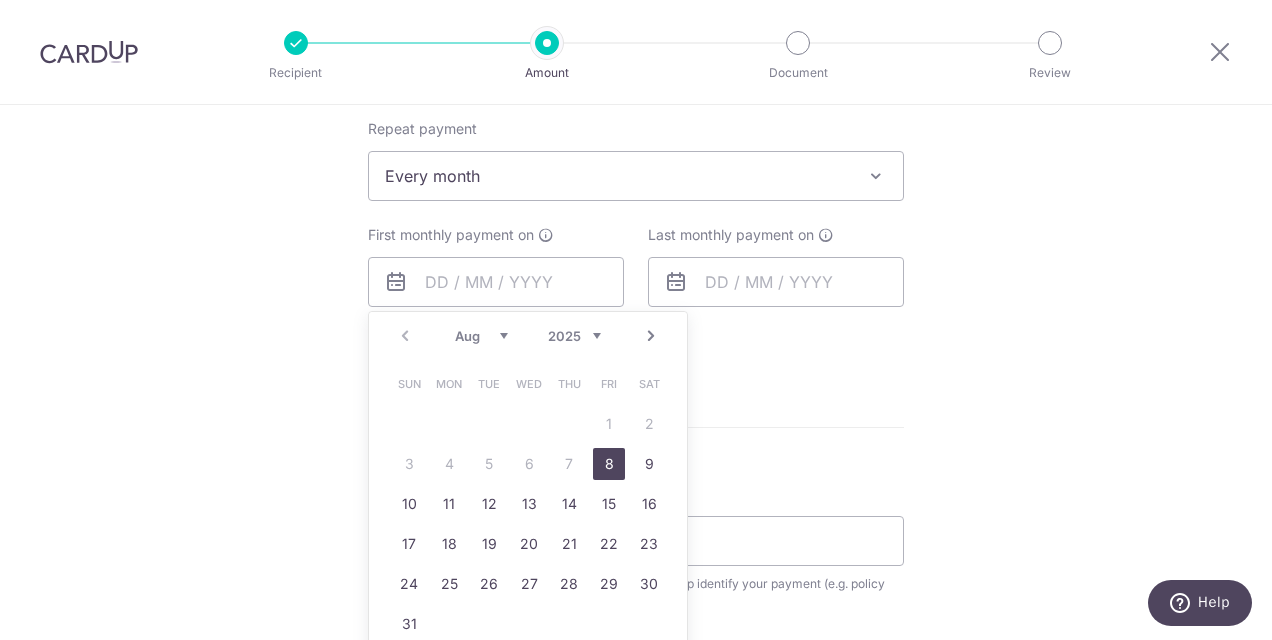 click on "8" at bounding box center [609, 464] 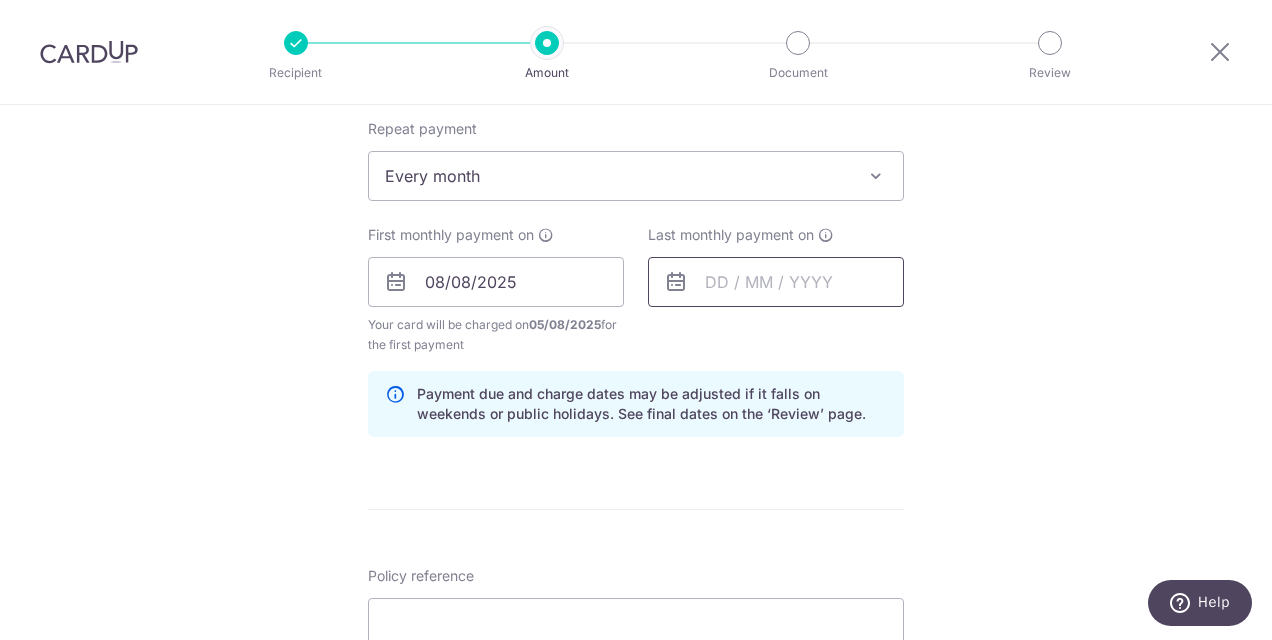 click at bounding box center (776, 282) 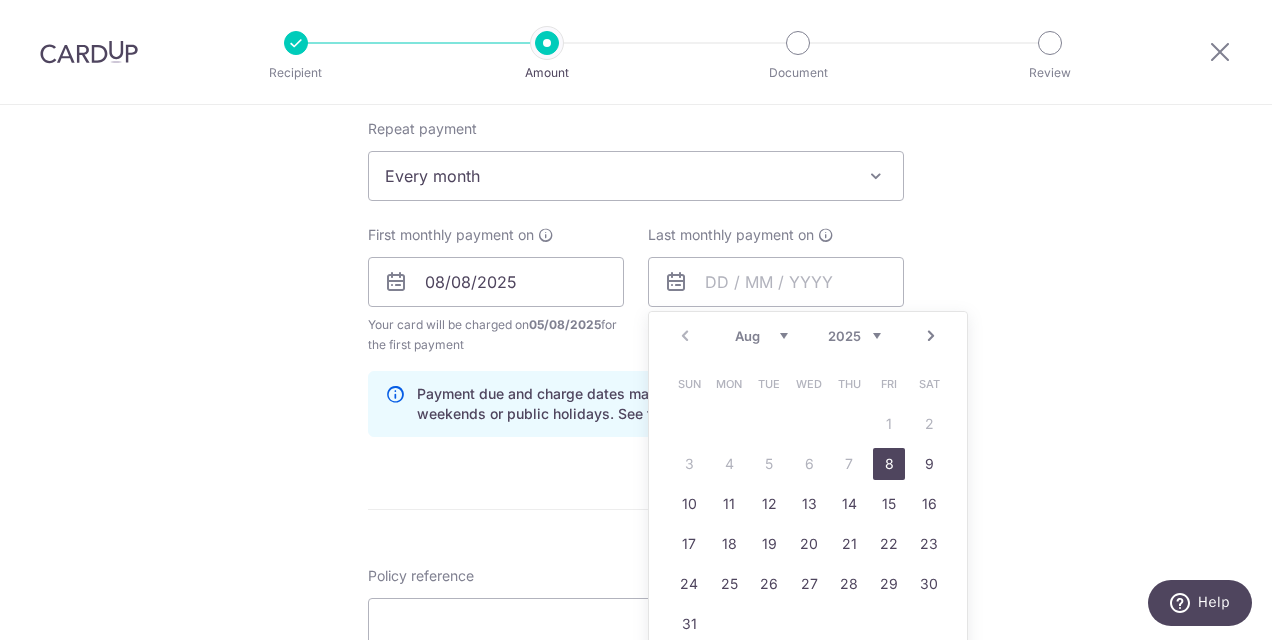 click on "Aug Sep Oct Nov Dec" at bounding box center (761, 336) 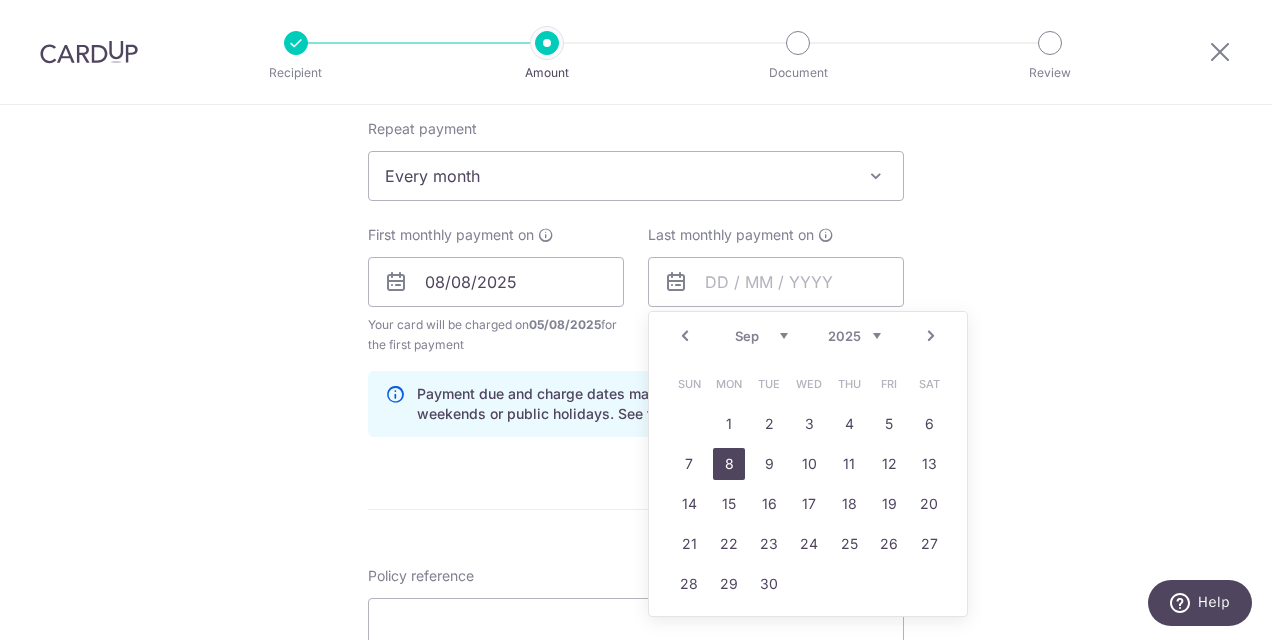 click on "8" at bounding box center (729, 464) 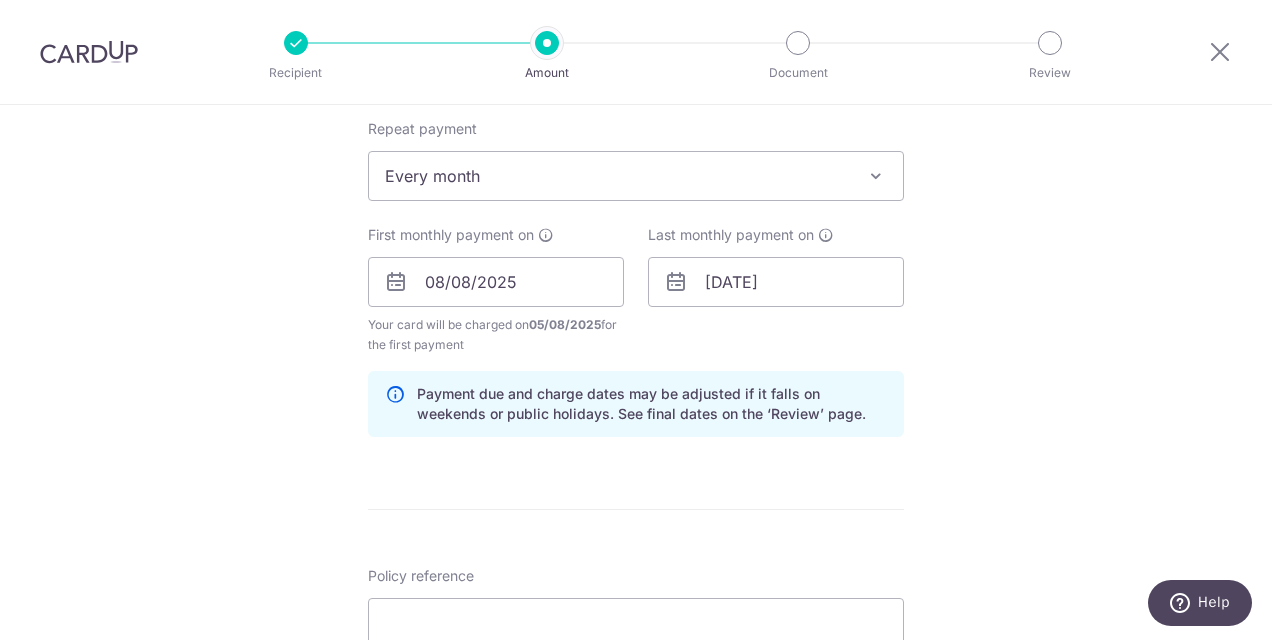 click on "Tell us more about your payment
Enter payment amount
SGD
464.00
464.00
Select Card
**** 8345
Add credit card
Your Cards
**** 8345
**** 1606
**** 7799
**** 8025
**** 1002
**** 3644
Secure 256-bit SSL
Text" at bounding box center (636, 260) 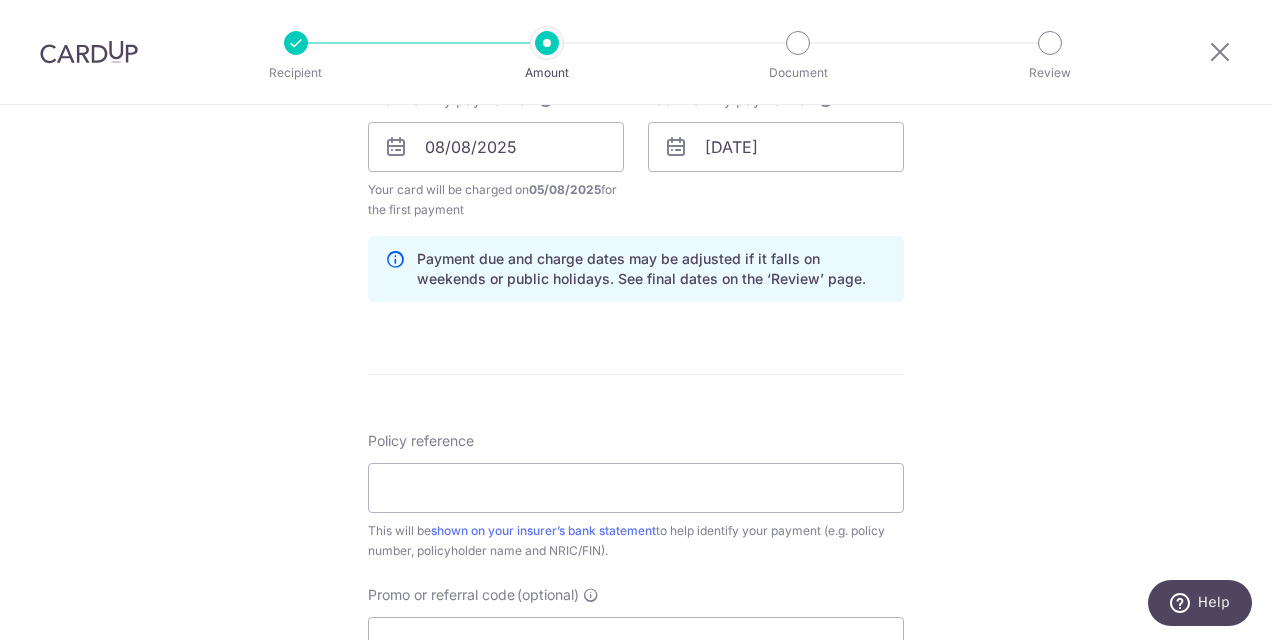 scroll, scrollTop: 1000, scrollLeft: 0, axis: vertical 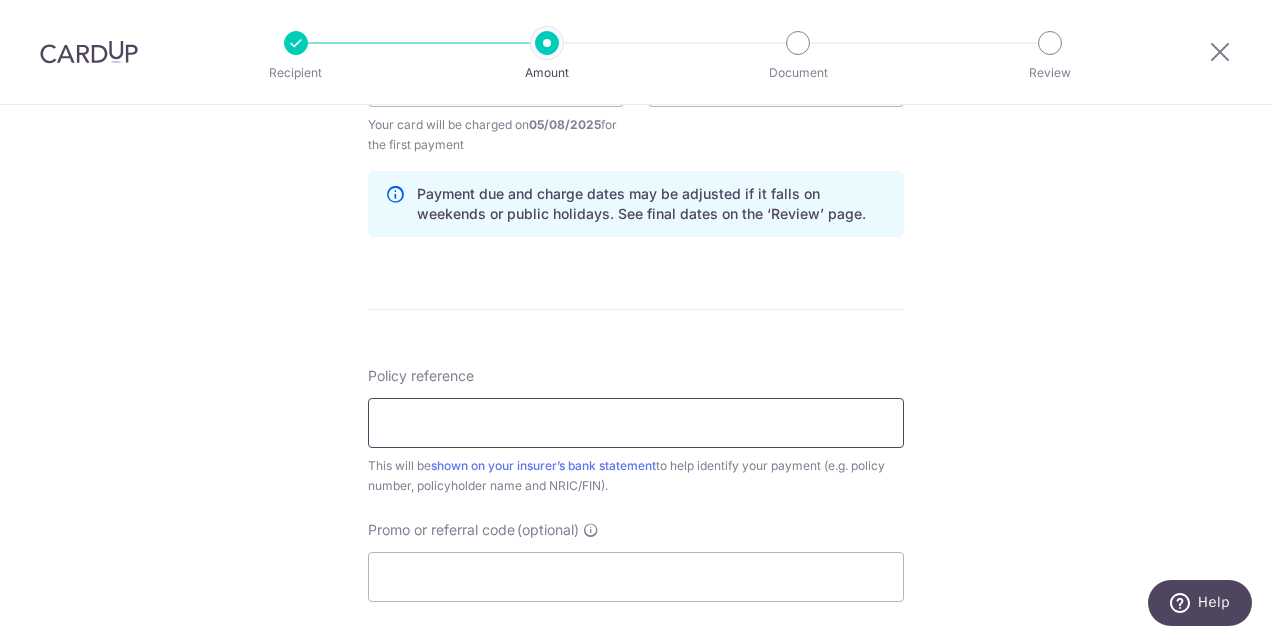 click on "Policy reference" at bounding box center (636, 423) 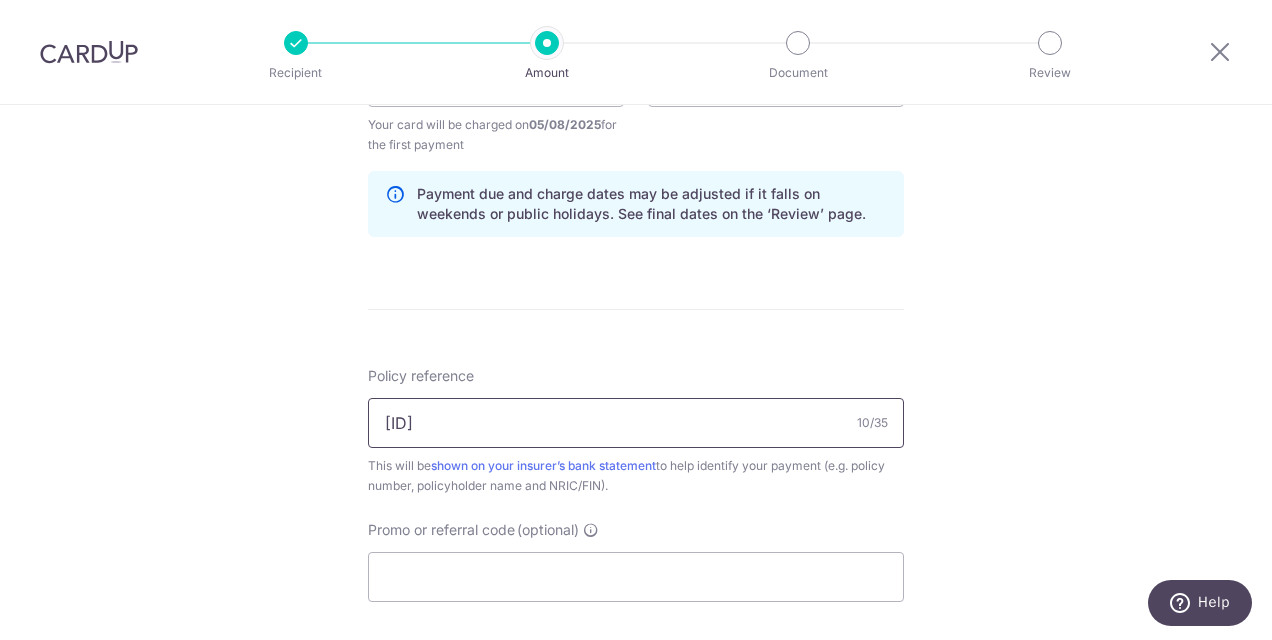 click on "L546087671" at bounding box center [636, 423] 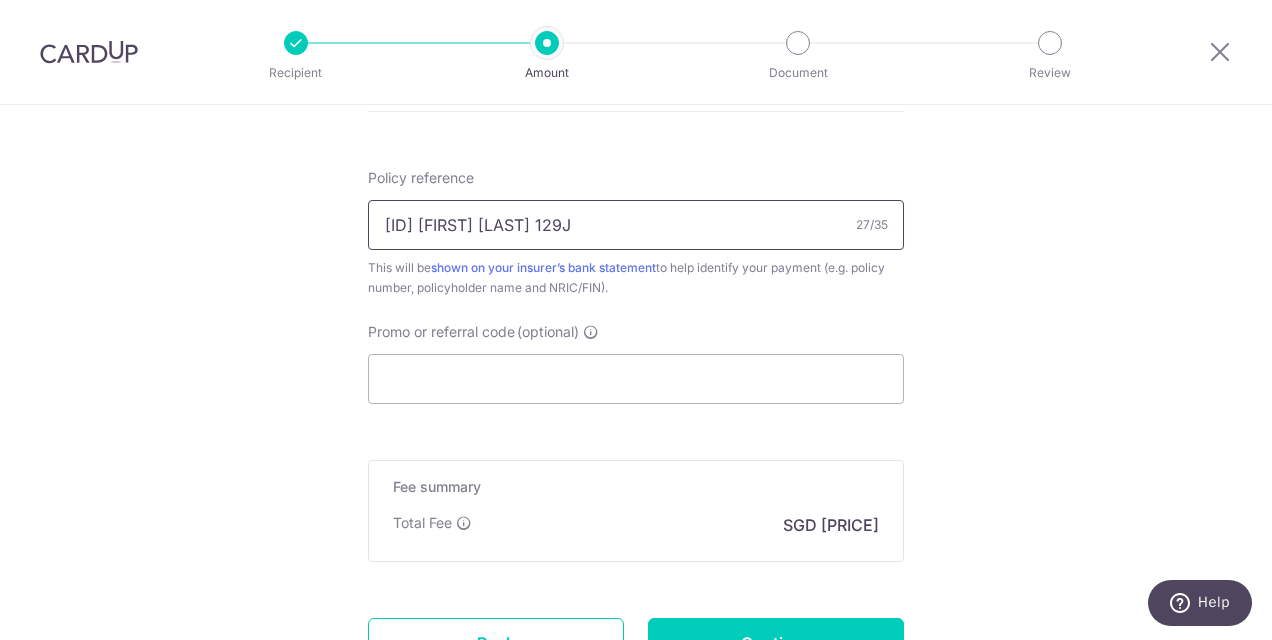 scroll, scrollTop: 1200, scrollLeft: 0, axis: vertical 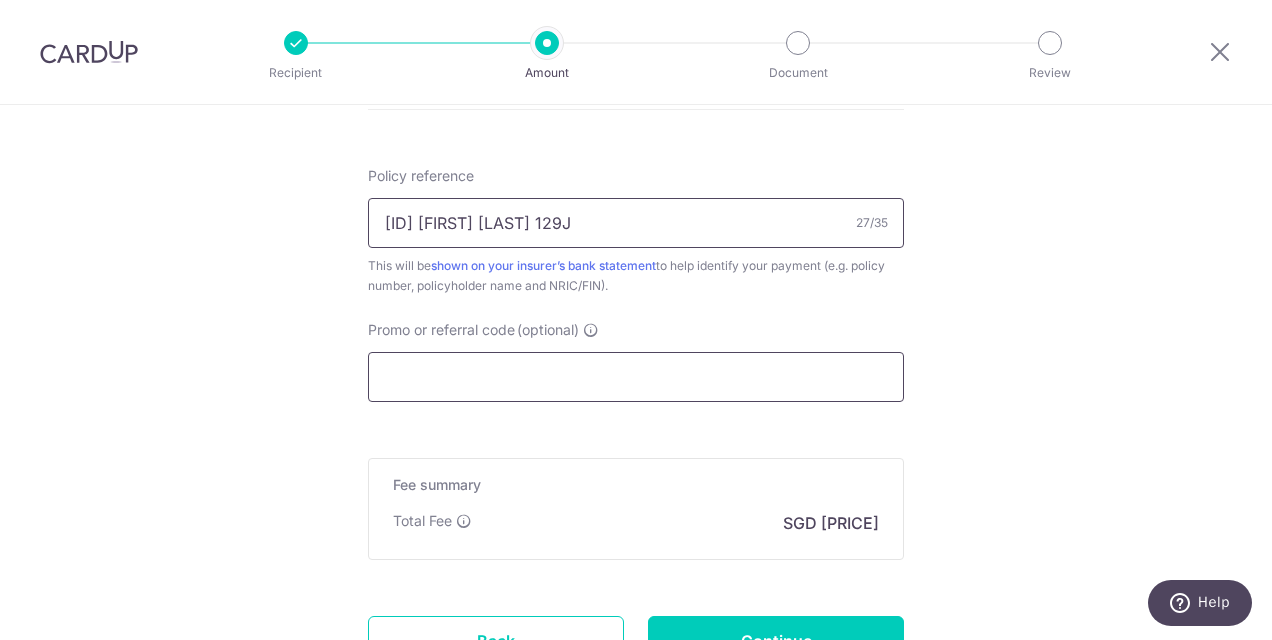 type on "L546087671 YAN LONGQIN 129J" 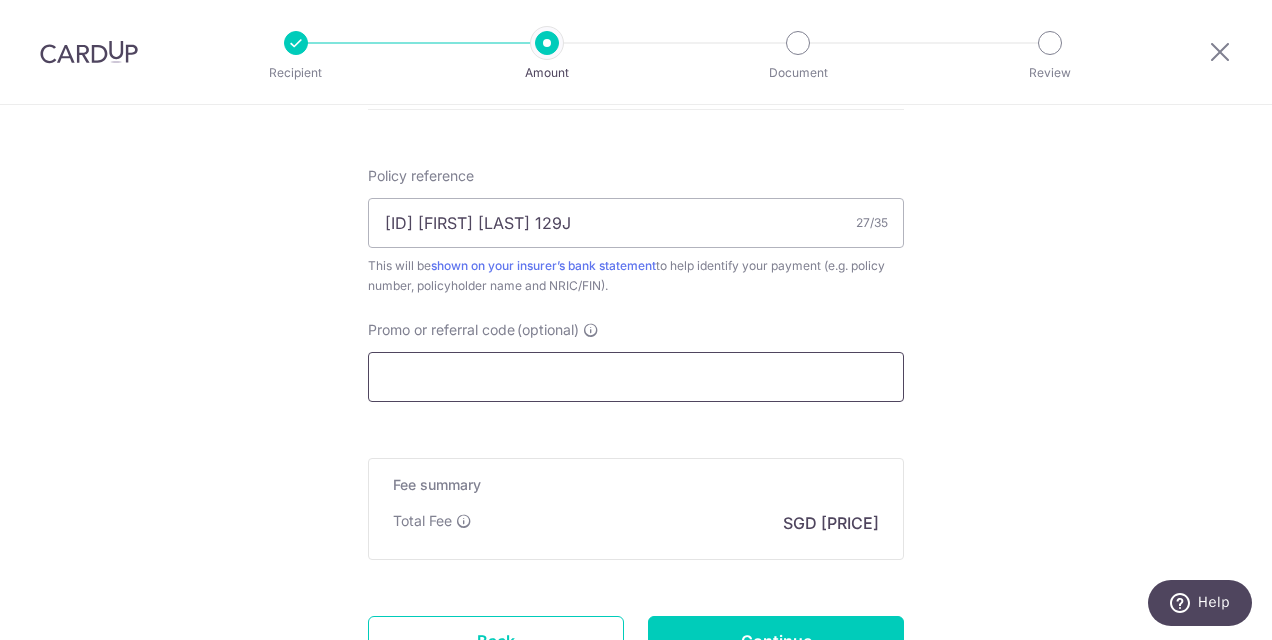 click on "Promo or referral code
(optional)" at bounding box center (636, 377) 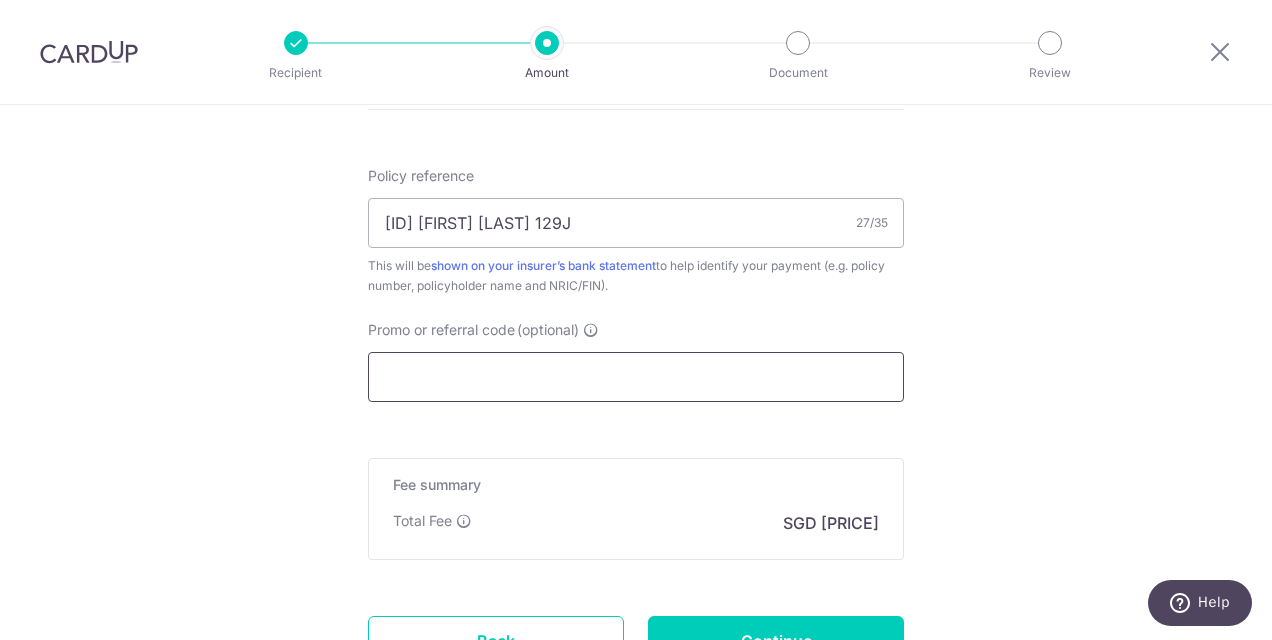 type on "REC185" 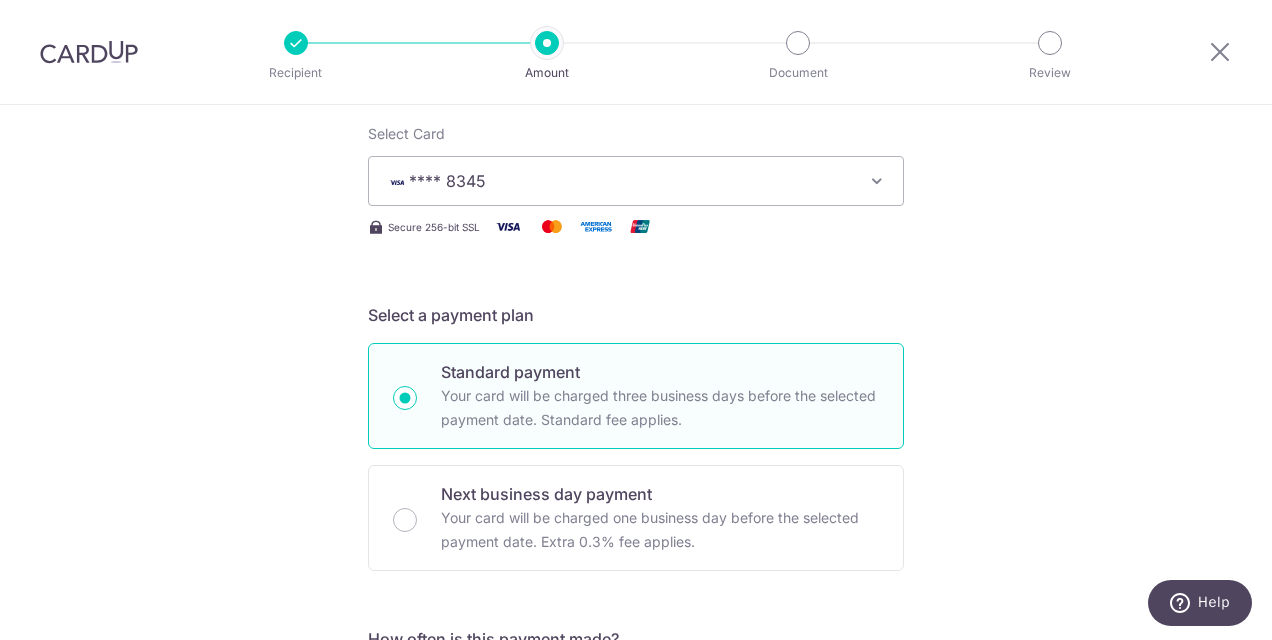 scroll, scrollTop: 300, scrollLeft: 0, axis: vertical 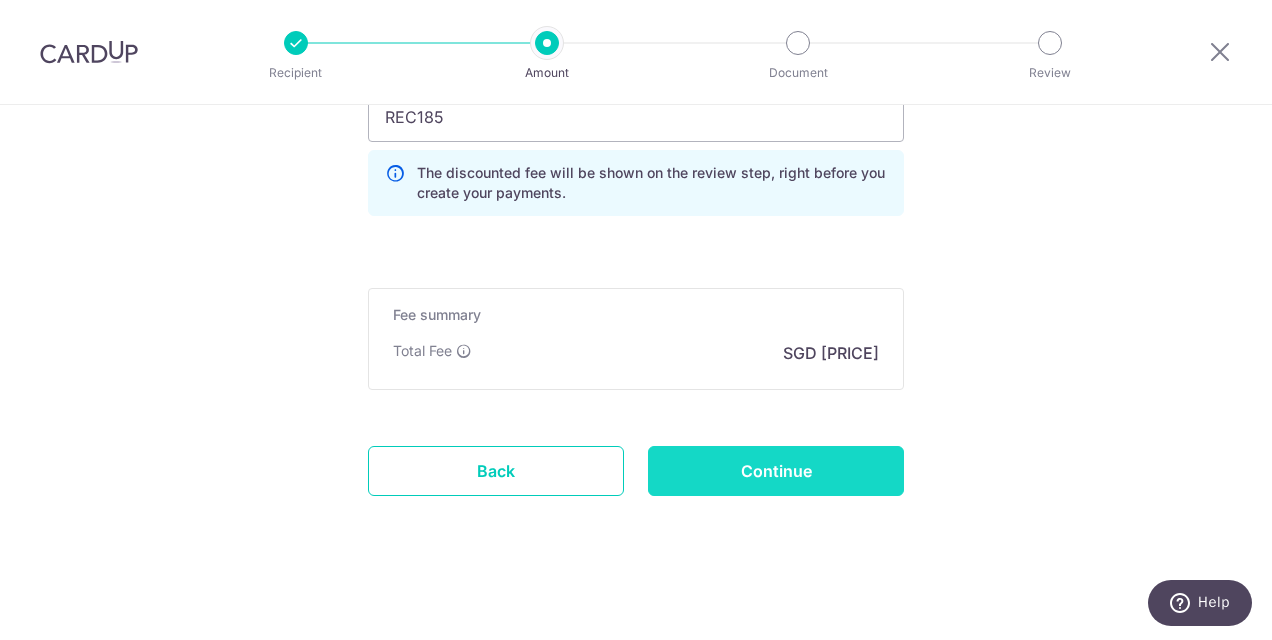click on "Continue" at bounding box center [776, 471] 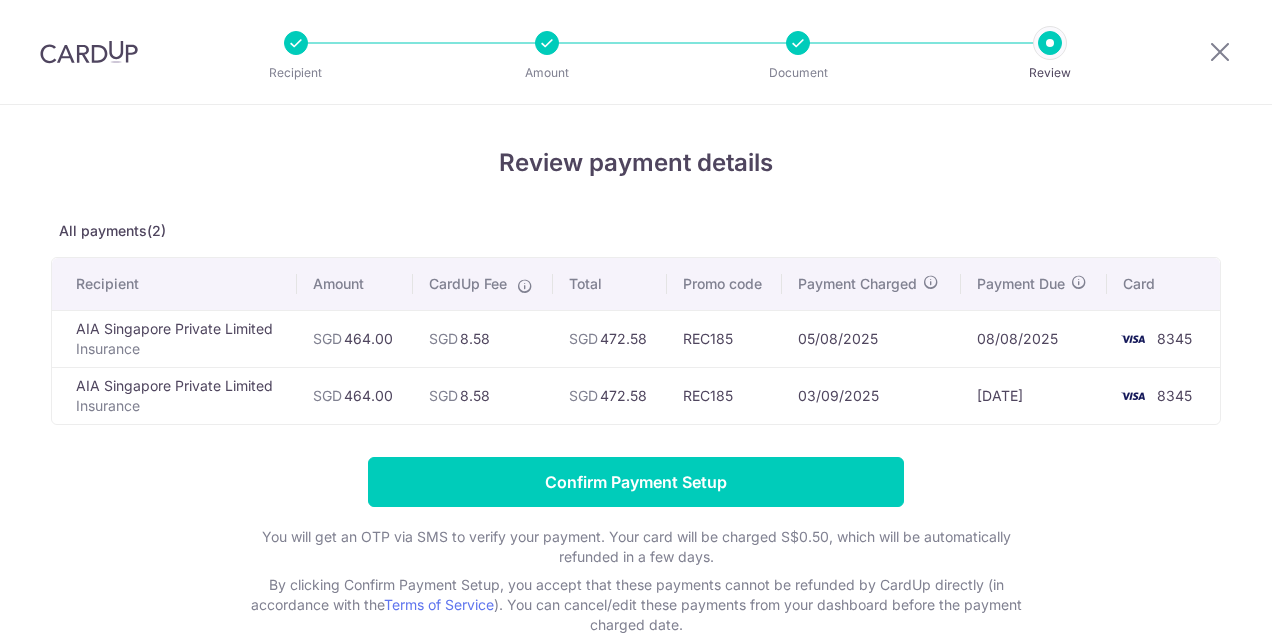 scroll, scrollTop: 0, scrollLeft: 0, axis: both 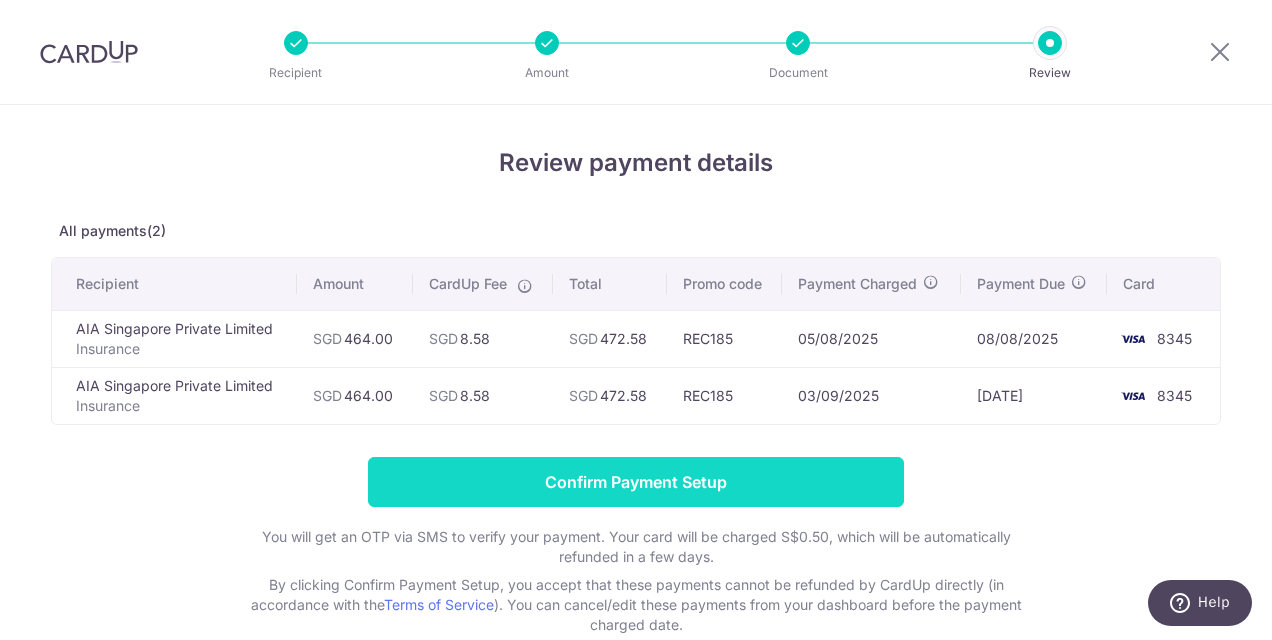 click on "Confirm Payment Setup" at bounding box center (636, 482) 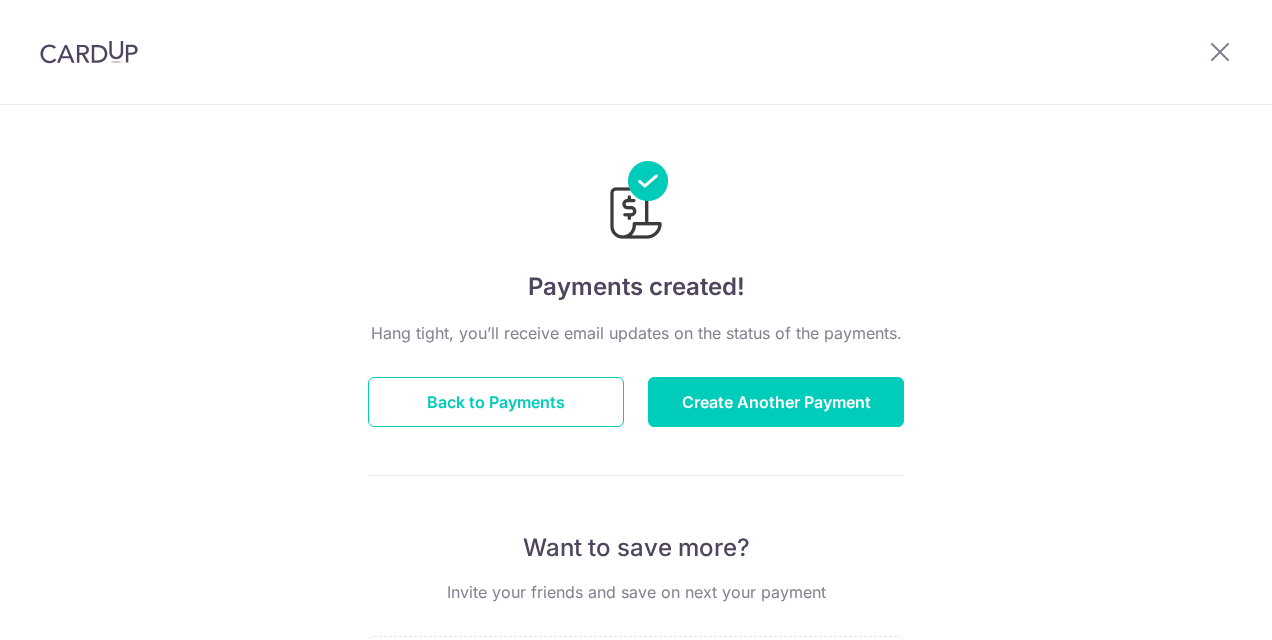 scroll, scrollTop: 0, scrollLeft: 0, axis: both 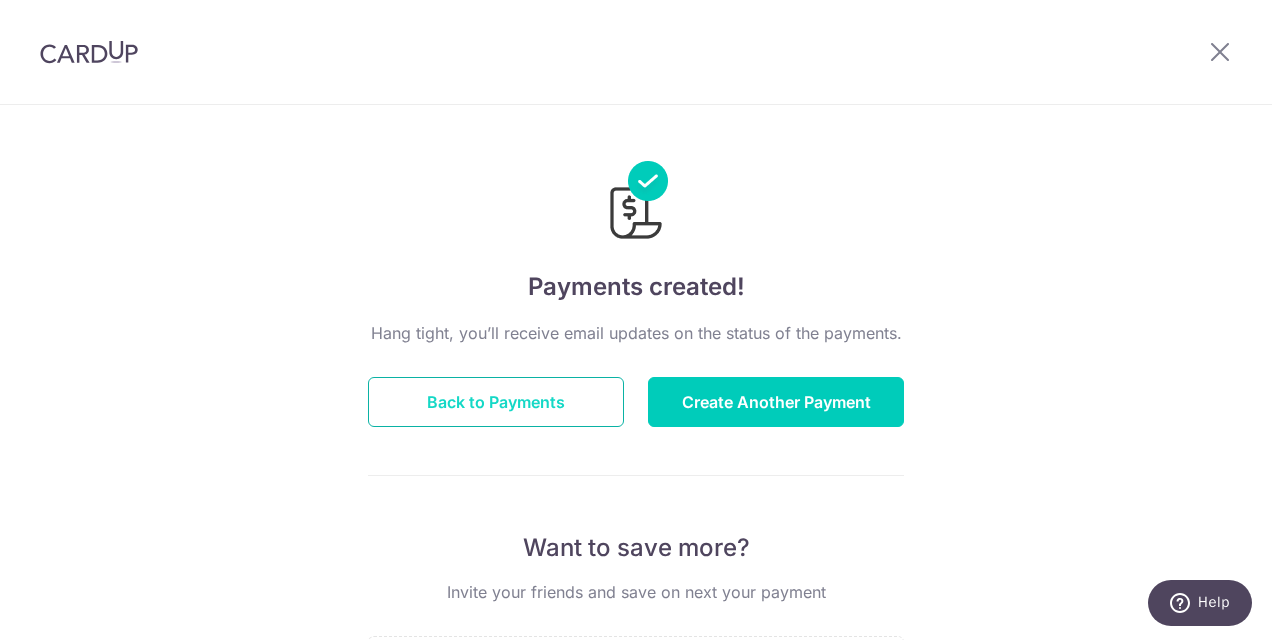 click on "Back to Payments" at bounding box center (496, 402) 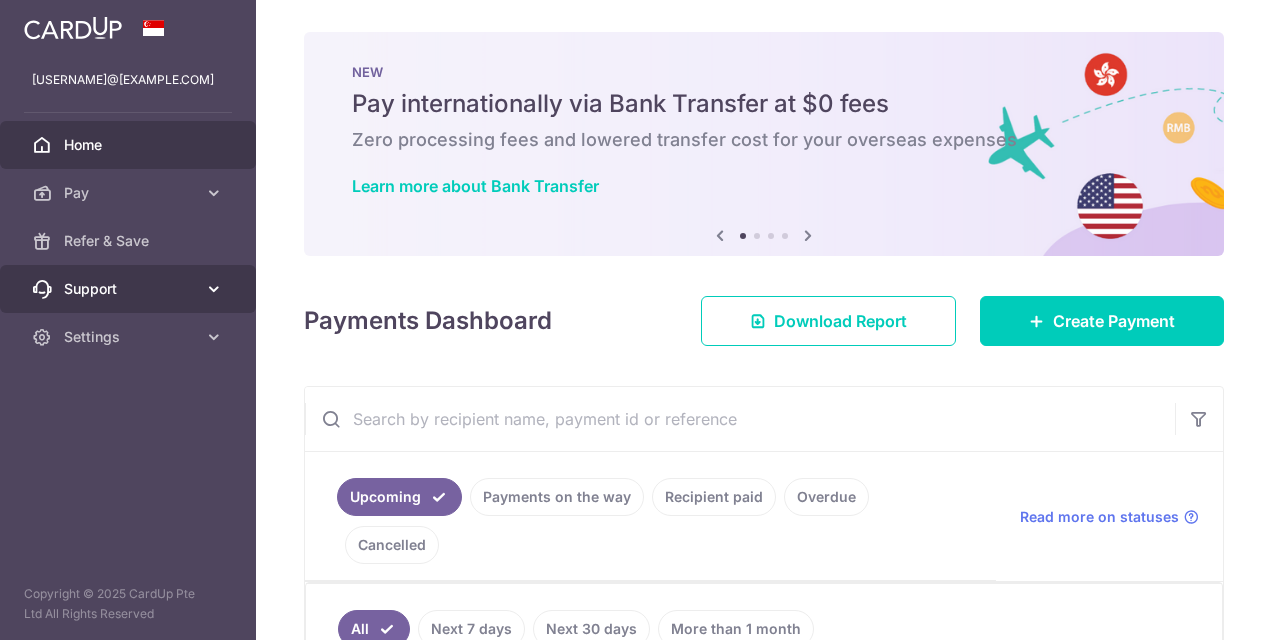 scroll, scrollTop: 0, scrollLeft: 0, axis: both 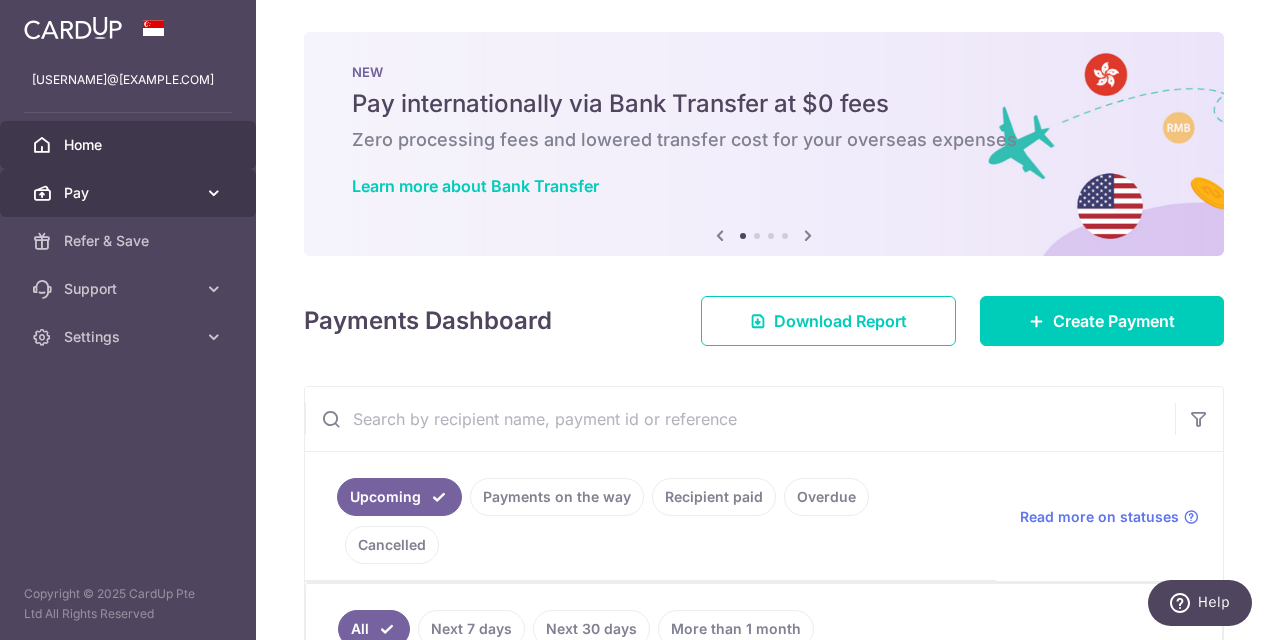 click on "Pay" at bounding box center (130, 193) 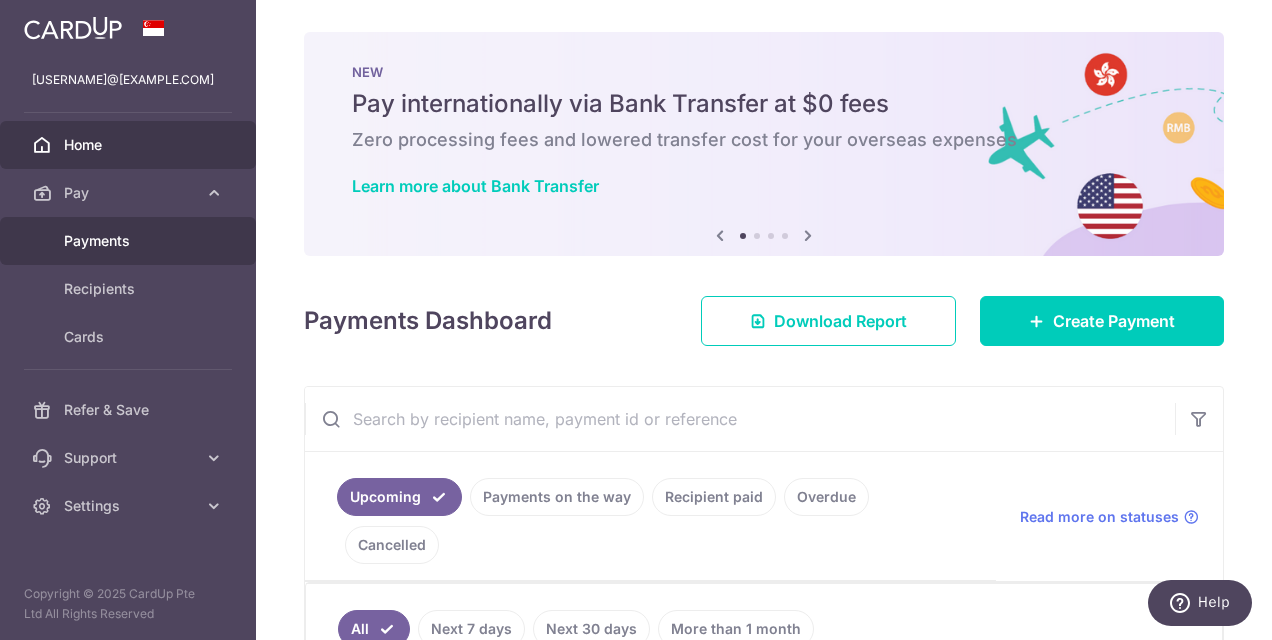 click on "Payments" at bounding box center (130, 241) 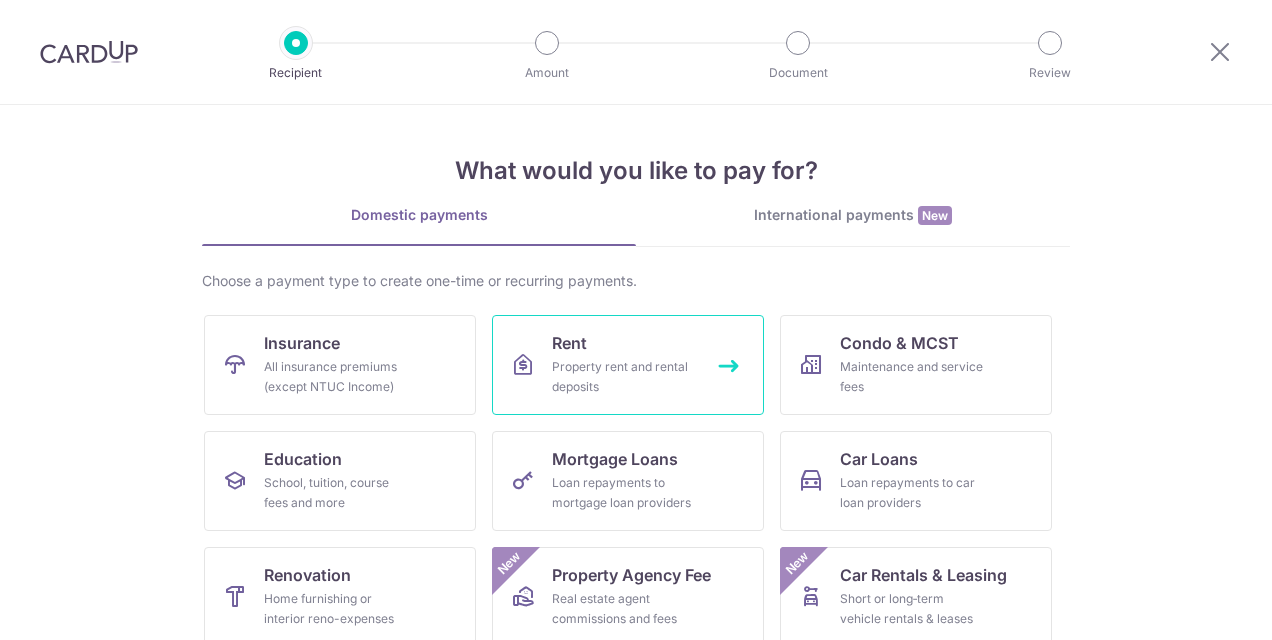 scroll, scrollTop: 0, scrollLeft: 0, axis: both 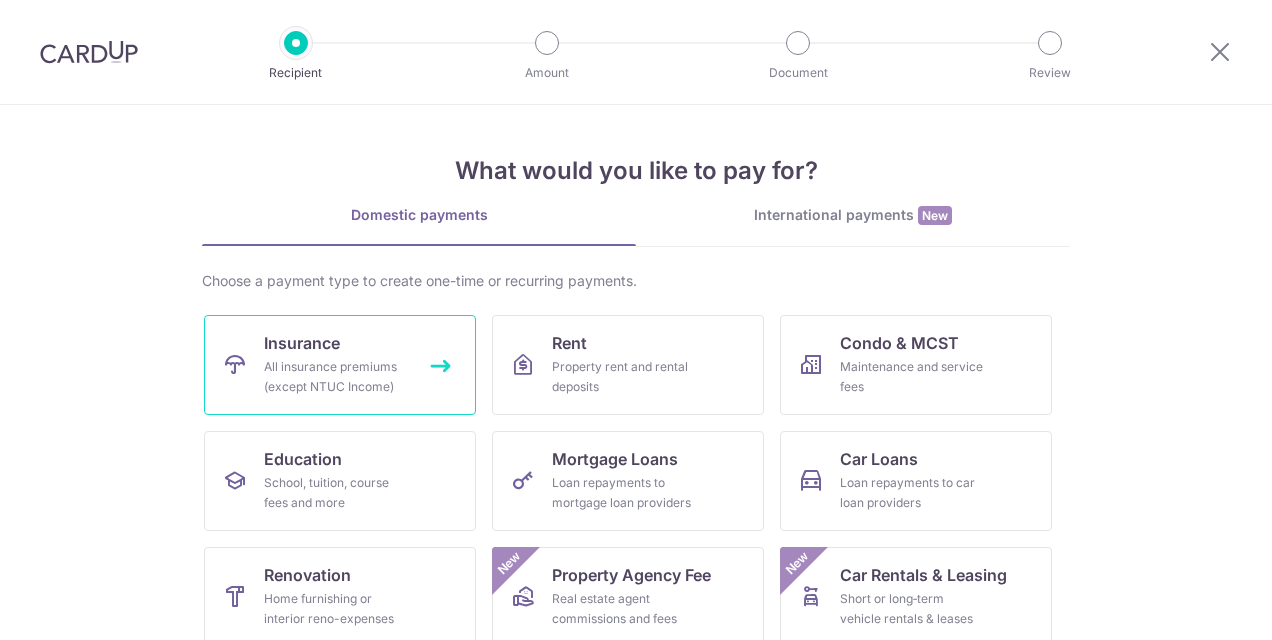 click on "All insurance premiums (except NTUC Income)" at bounding box center [336, 377] 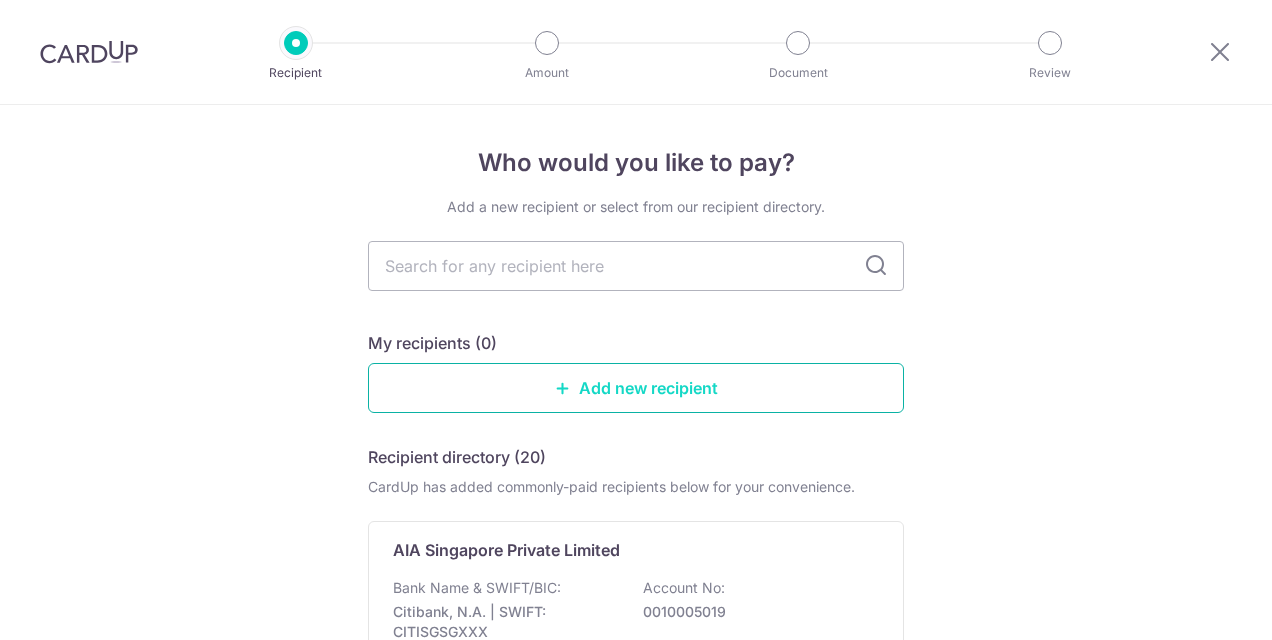 scroll, scrollTop: 0, scrollLeft: 0, axis: both 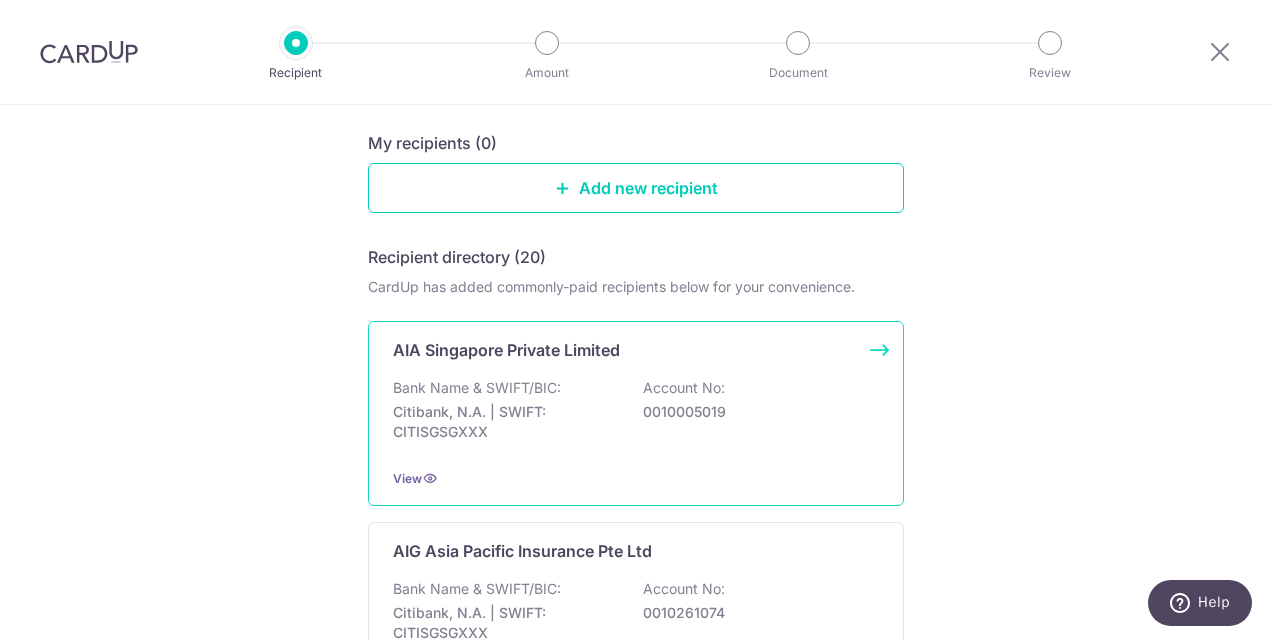 click on "Citibank, N.A. | SWIFT: CITISGSGXXX" at bounding box center (505, 422) 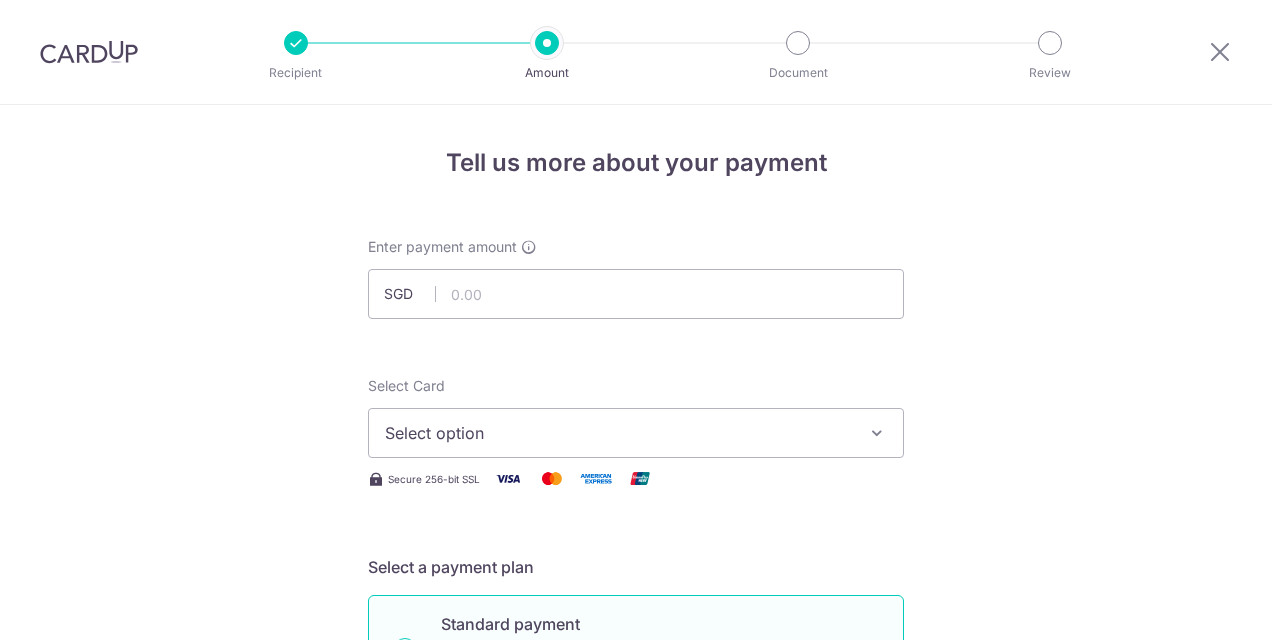 scroll, scrollTop: 0, scrollLeft: 0, axis: both 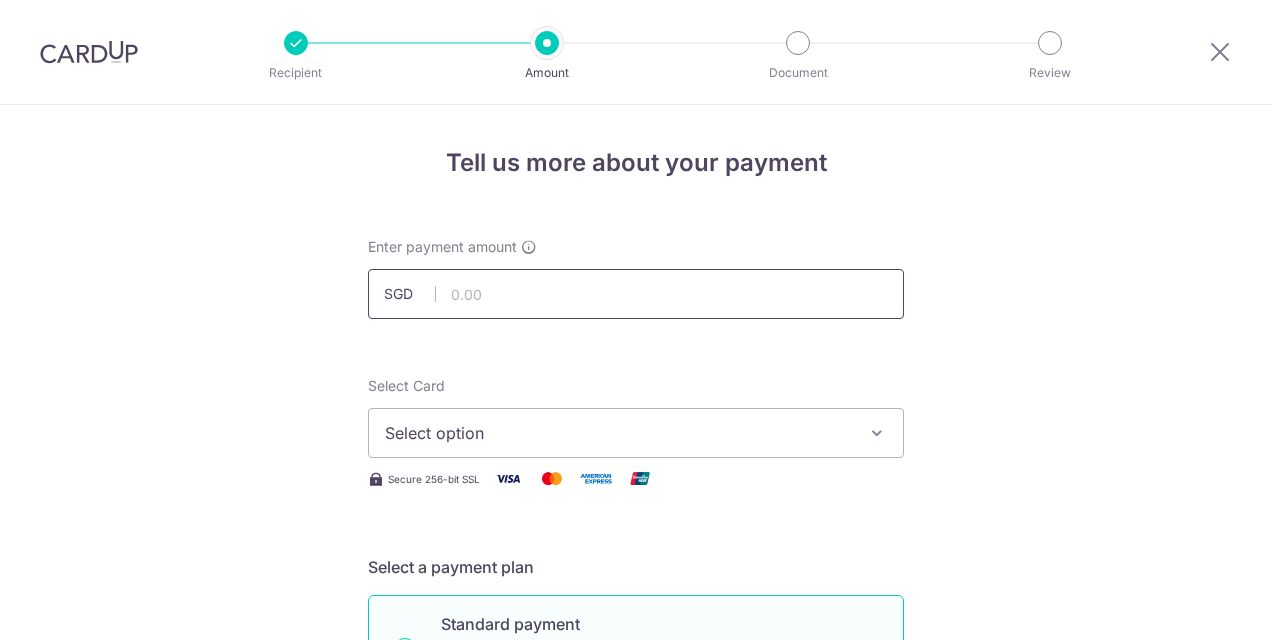 drag, startPoint x: 0, startPoint y: 0, endPoint x: 468, endPoint y: 293, distance: 552.1531 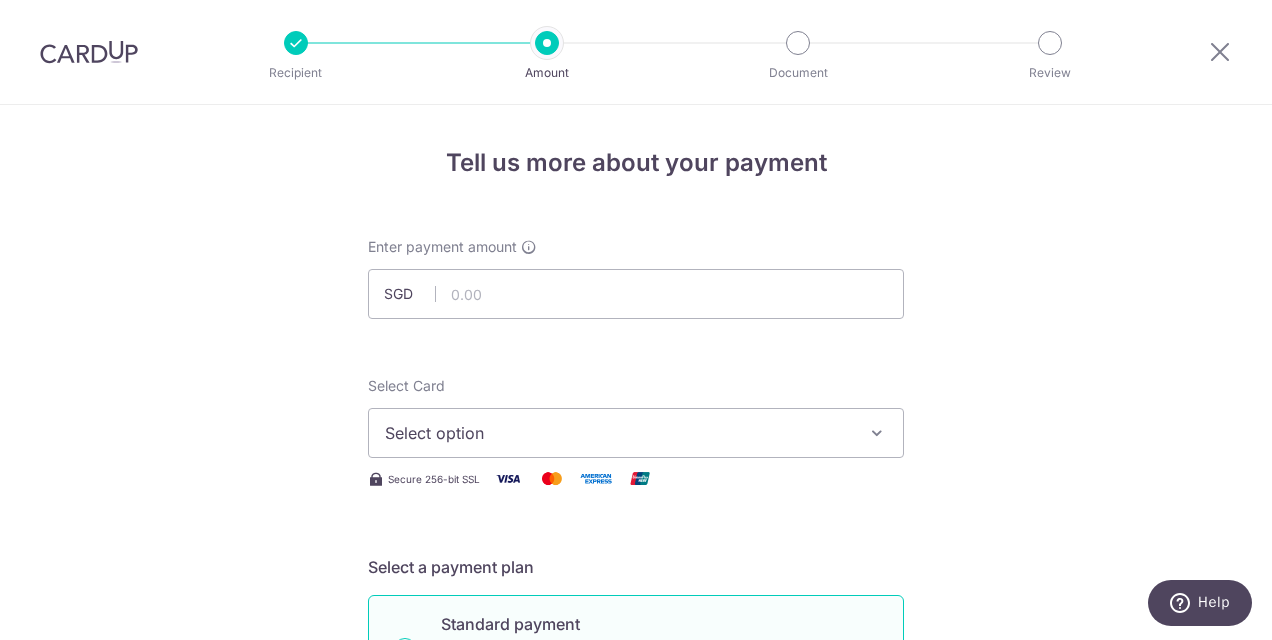 click on "Tell us more about your payment
Enter payment amount
SGD
Select Card
Select option
Add credit card
Your Cards
**** [NUMBER]
**** [NUMBER]
**** [NUMBER]
**** [NUMBER]
**** [NUMBER]
**** [NUMBER]
Secure 256-bit SSL
Text" at bounding box center [636, 1009] 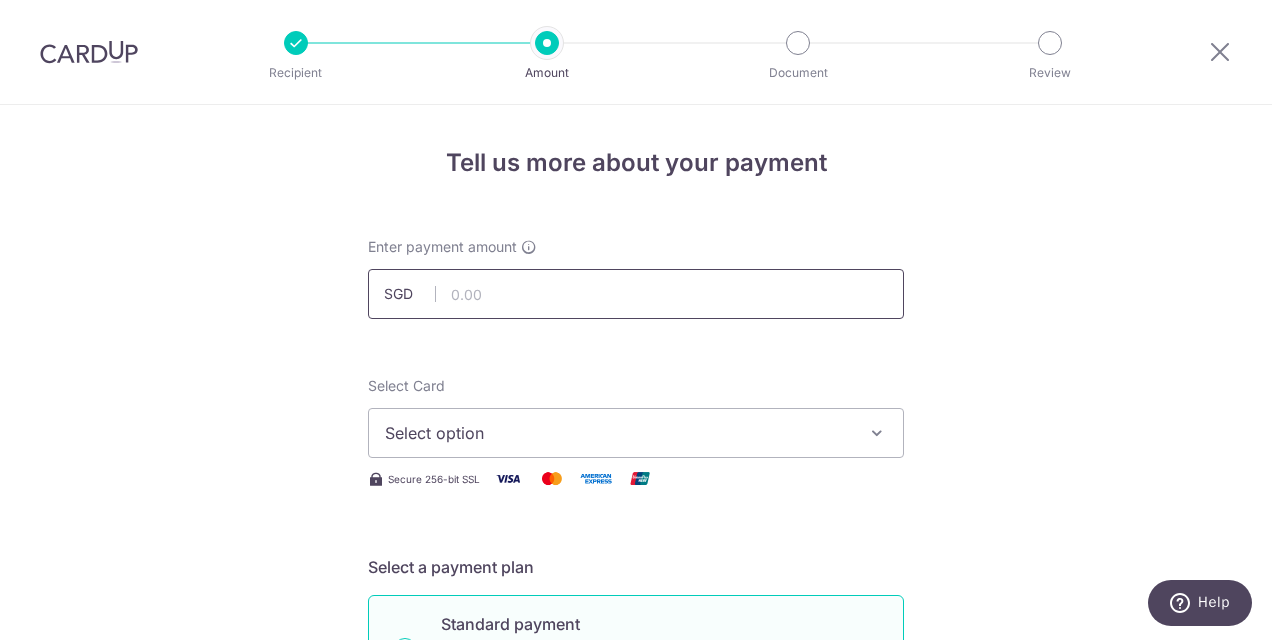 click at bounding box center [636, 294] 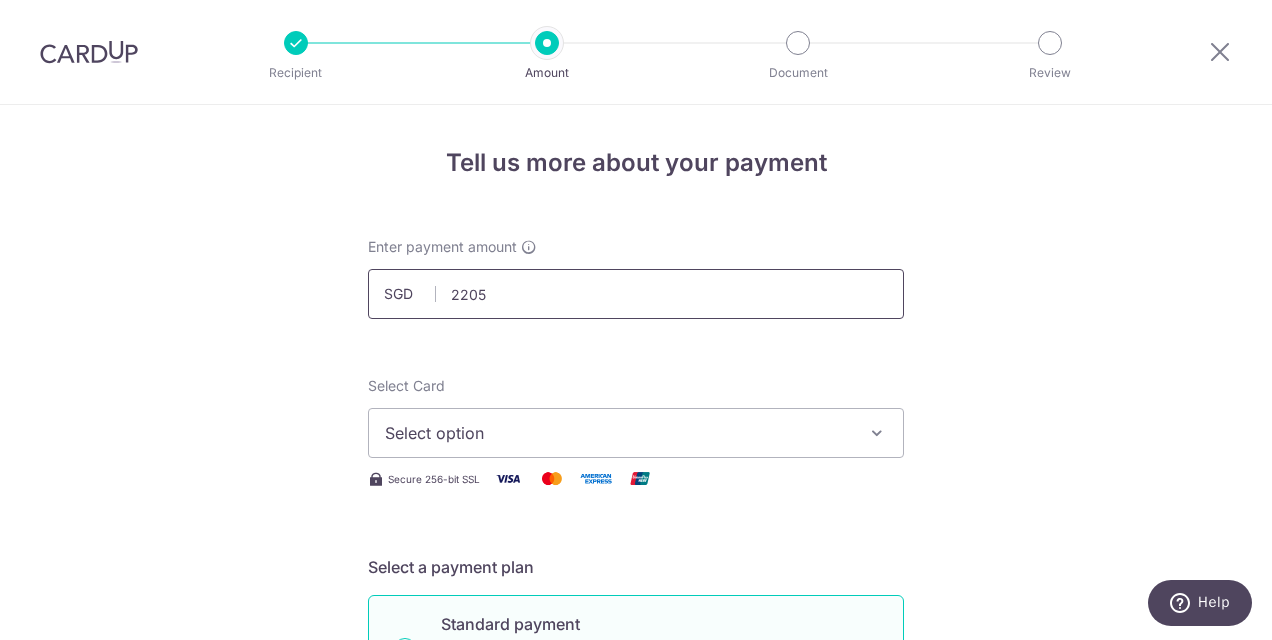 type on "2,205.00" 